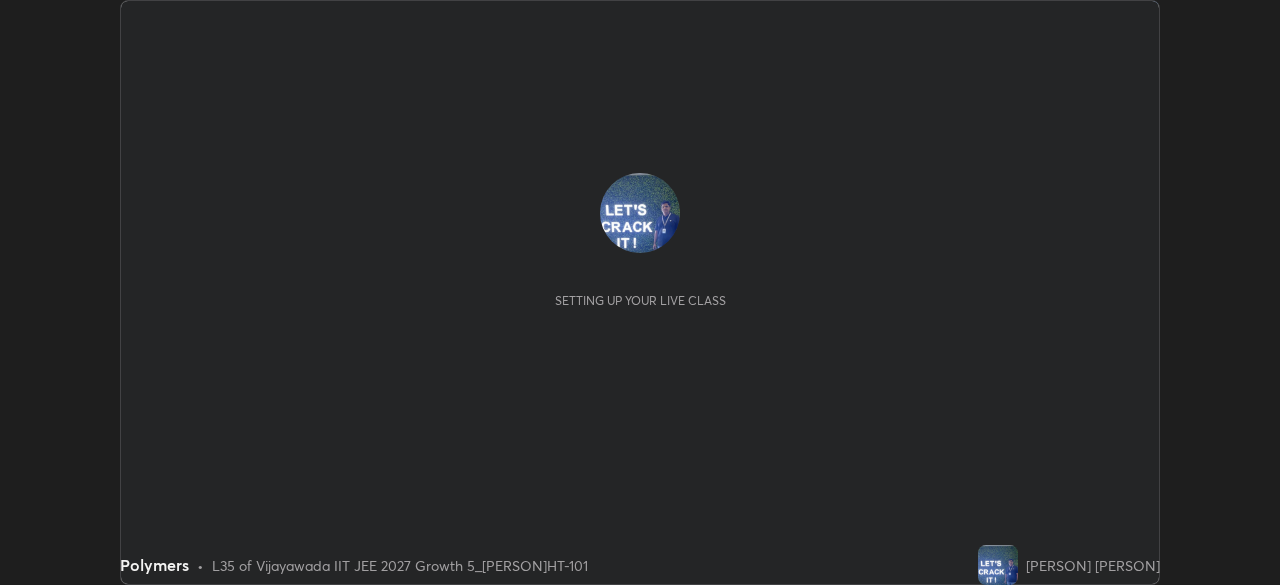 scroll, scrollTop: 0, scrollLeft: 0, axis: both 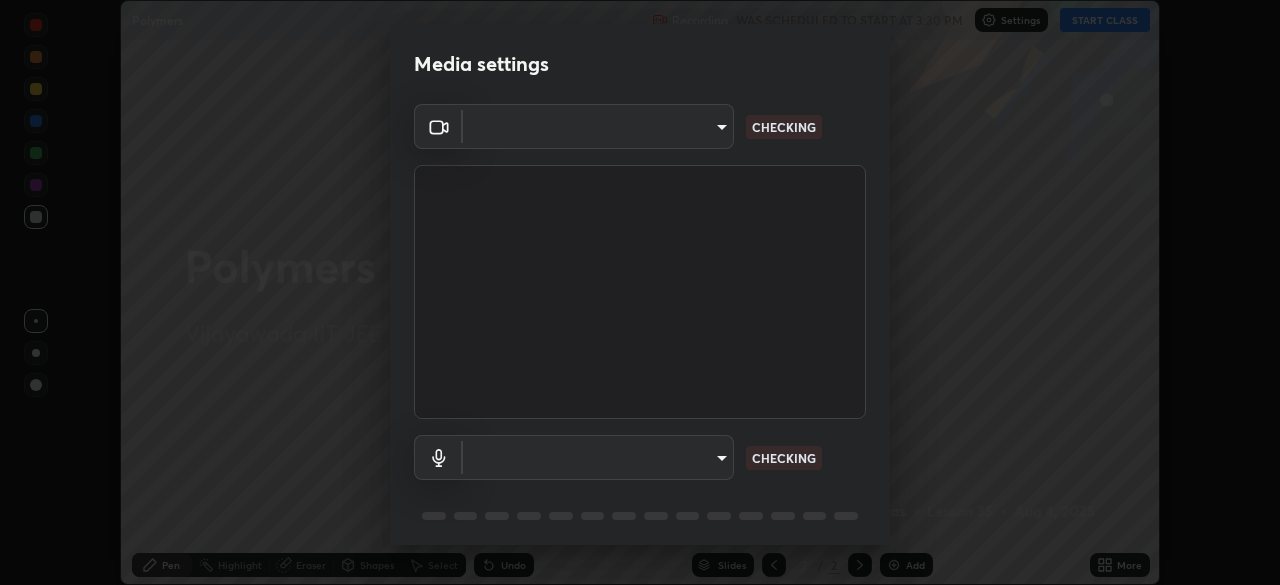 type on "fff638a65607fcbf4441b322b904c28a27ff1618415f0a07da170de148c5928a" 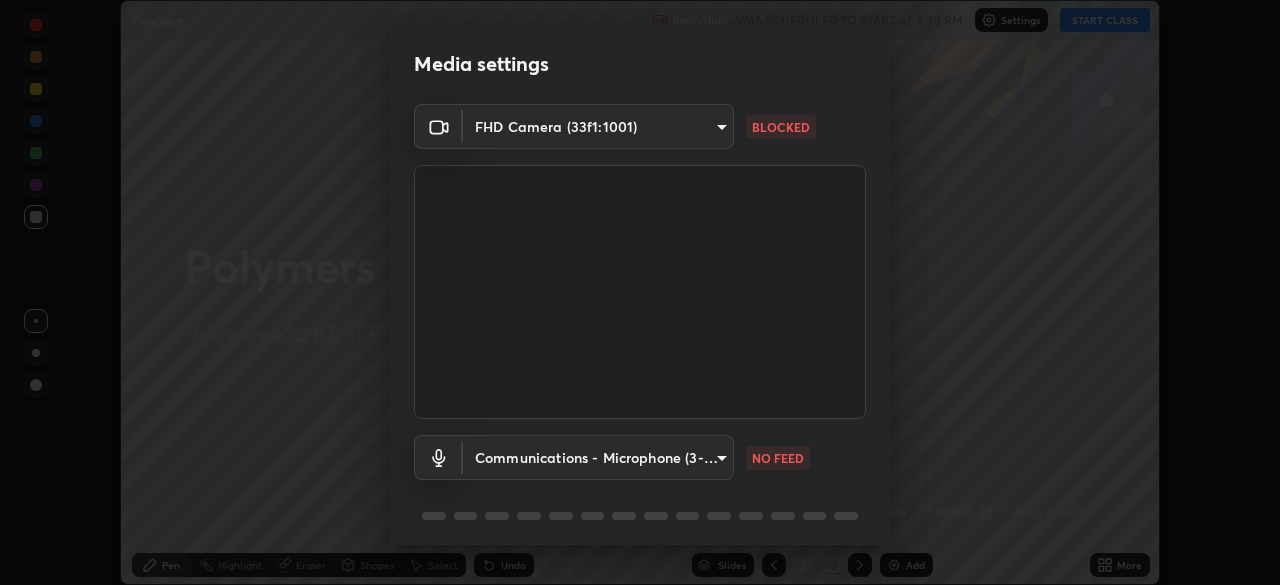 click on "Erase all Polymers Recording WAS SCHEDULED TO START AT 3:30 PM Settings START CLASS Setting up your live class Polymers • L35 of Vijayawada IIT JEE 2027 Growth 5_[PERSON](chemistry)HT-101 [PERSON] Pen Highlight Eraser Shapes Select Undo Slides 2 / 2 Add More No doubts shared Encourage your learners to ask a doubt for better clarity Report an issue Reason for reporting Buffering Chat not working Audio - Video sync issue Educator video quality low ​ Attach an image Report Media settings FHD Camera (33f1:1001) fff638a65607fcbf4441b322b904c28a27ff1618415f0a07da170de148c5928a BLOCKED Communications - Microphone (3- USB PnP Sound Device) communications NO FEED 1 / 5 Next" at bounding box center (640, 292) 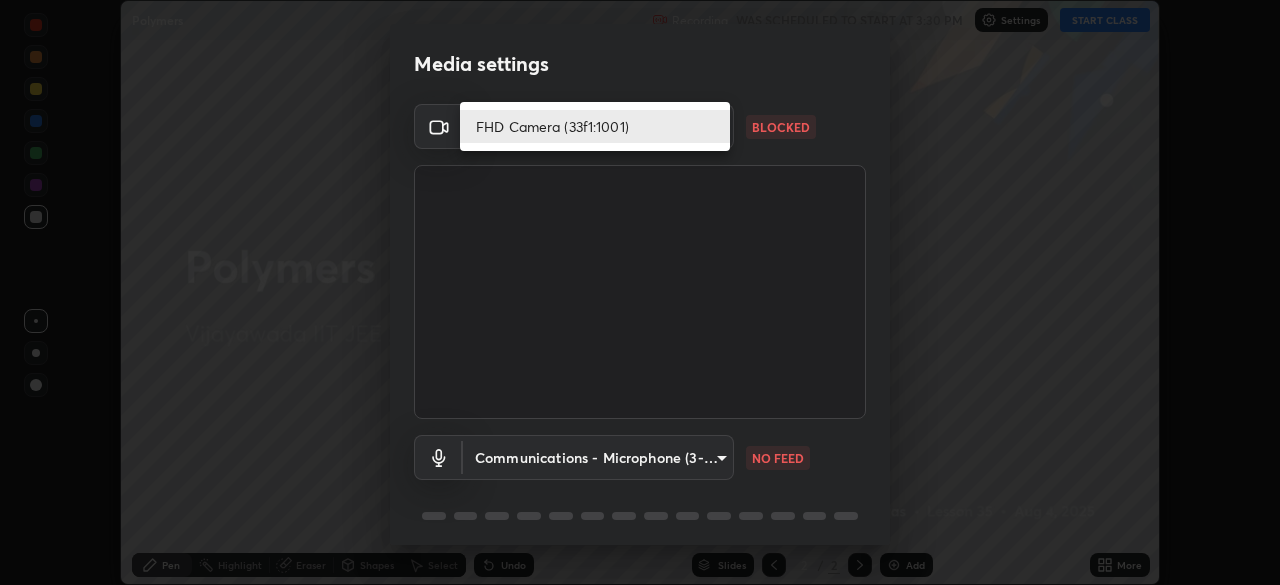 click on "FHD Camera (33f1:1001)" at bounding box center (595, 126) 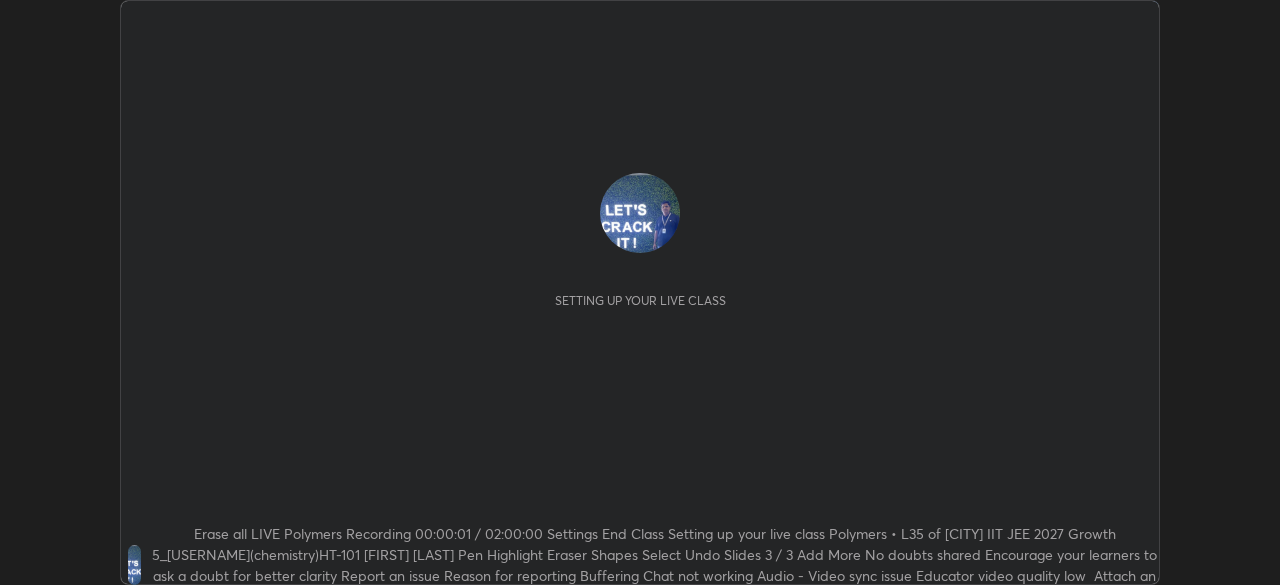 scroll, scrollTop: 0, scrollLeft: 0, axis: both 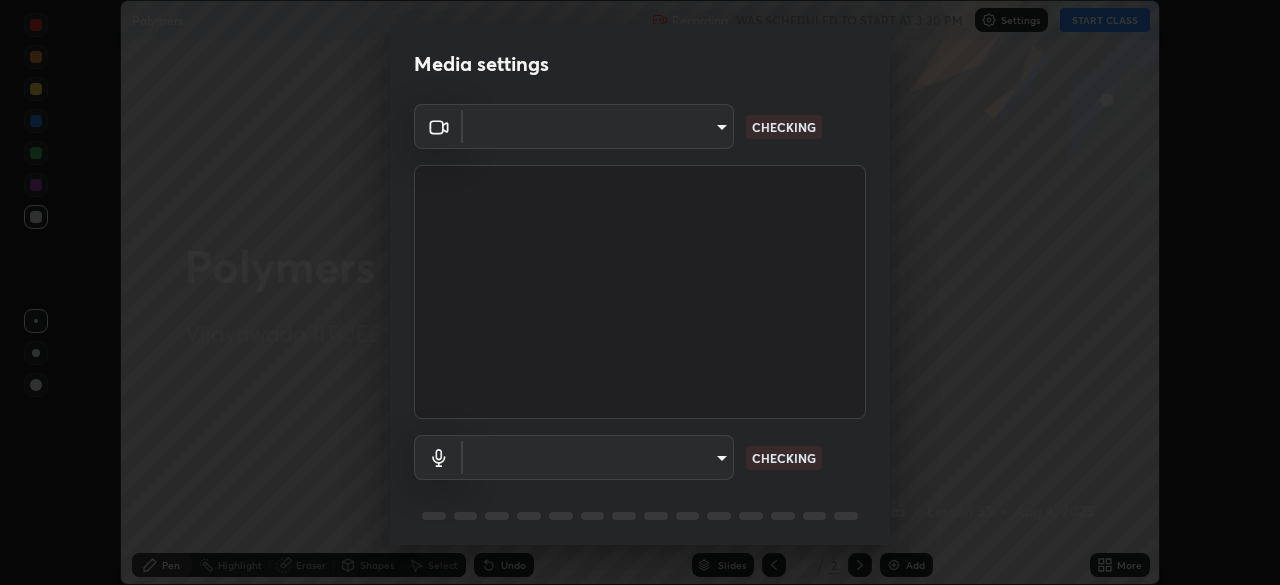 type on "fff638a65607fcbf4441b322b904c28a27ff1618415f0a07da170de148c5928a" 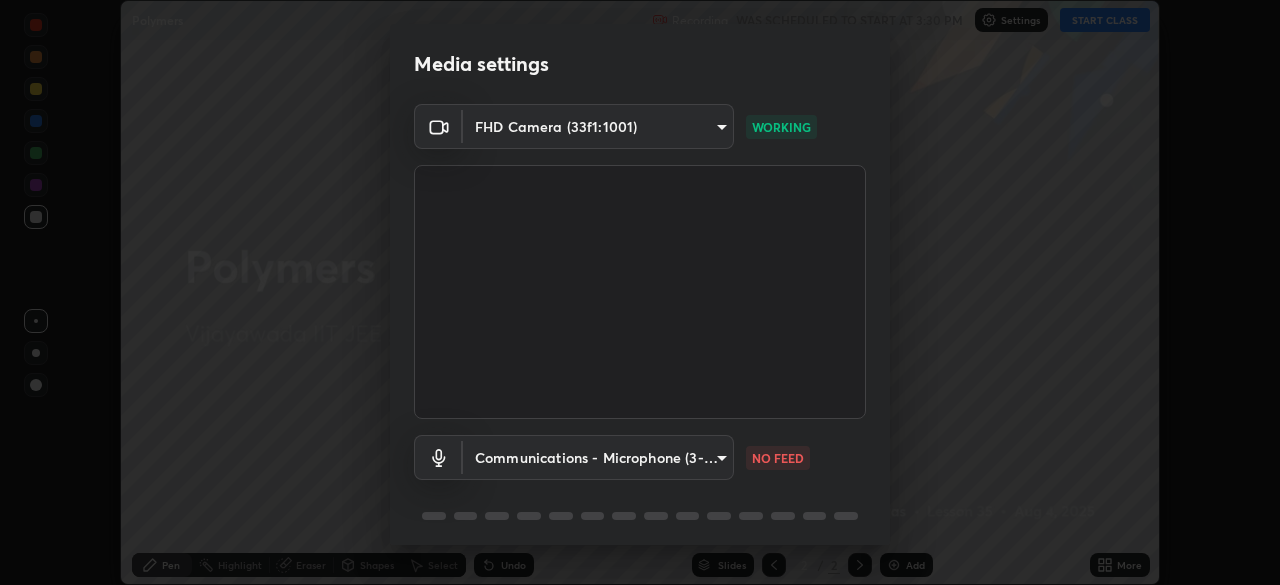 click on "Erase all Polymers Recording WAS SCHEDULED TO START AT  3:30 PM Settings START CLASS Setting up your live class Polymers • L35 of [CITY] IIT JEE 2027 Growth 5_[USERNAME](chemistry)HT-101 [FIRST] [LAST] Pen Highlight Eraser Shapes Select Undo Slides 2 / 2 Add More No doubts shared Encourage your learners to ask a doubt for better clarity Report an issue Reason for reporting Buffering Chat not working Audio - Video sync issue Educator video quality low ​ Attach an image Report" at bounding box center (640, 292) 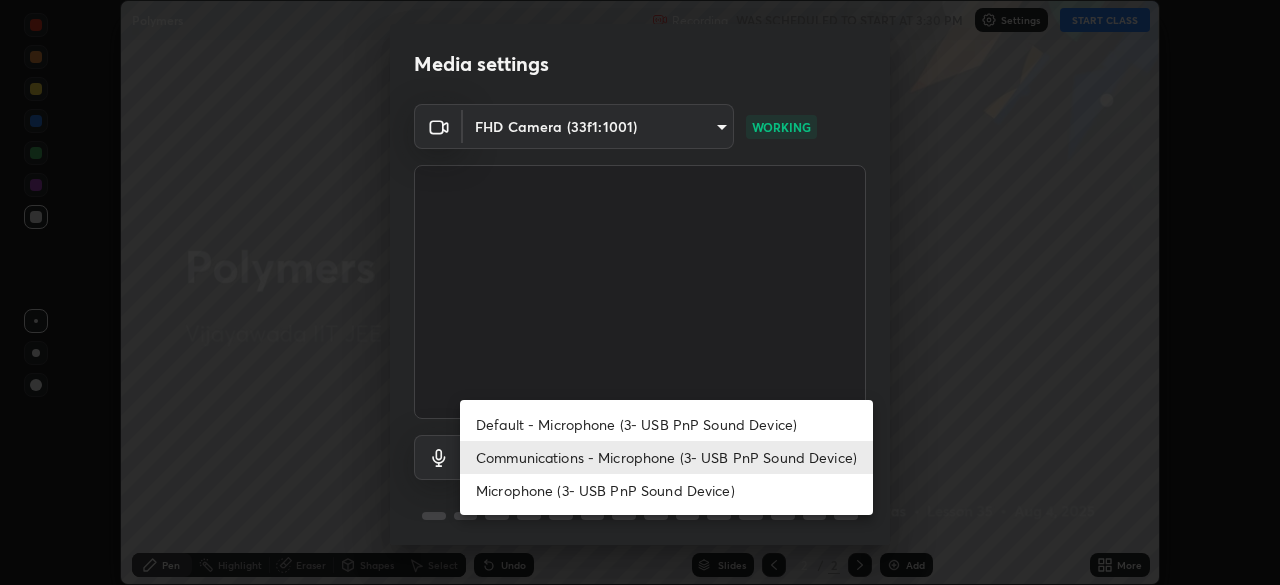 click on "Default - Microphone (3- USB PnP Sound Device)" at bounding box center (666, 424) 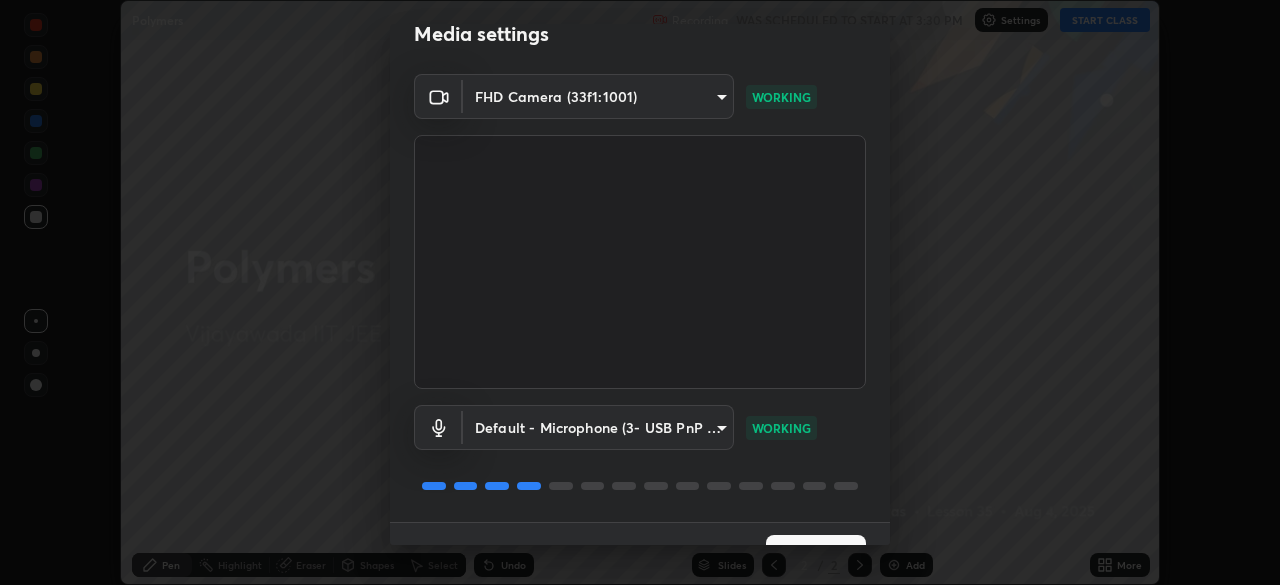 scroll, scrollTop: 71, scrollLeft: 0, axis: vertical 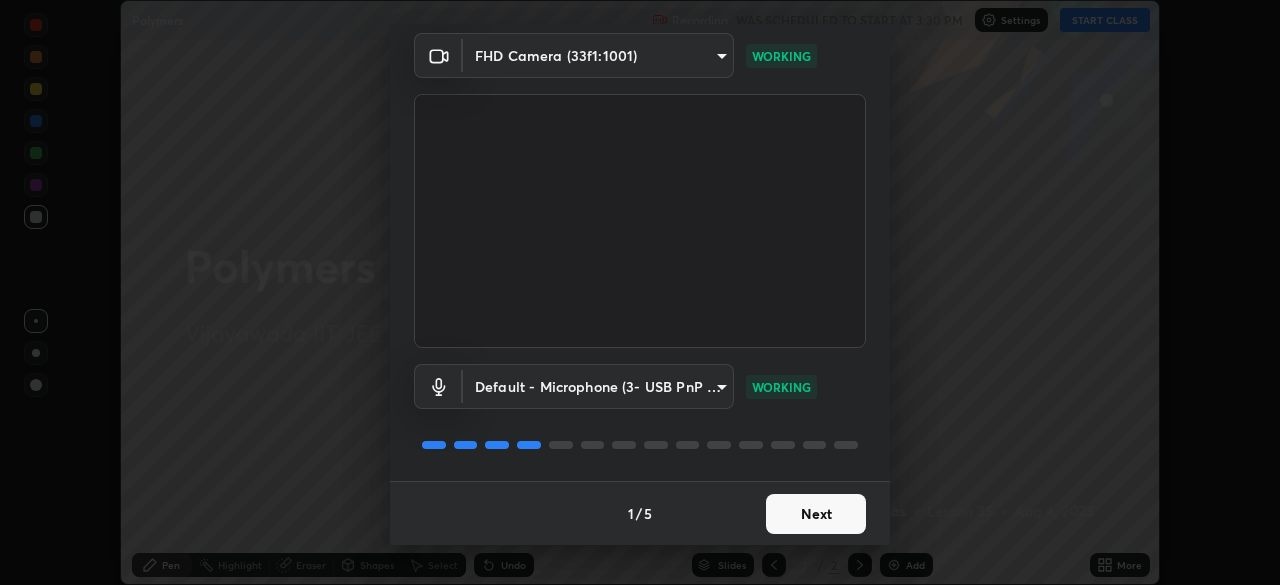 click on "Next" at bounding box center [816, 514] 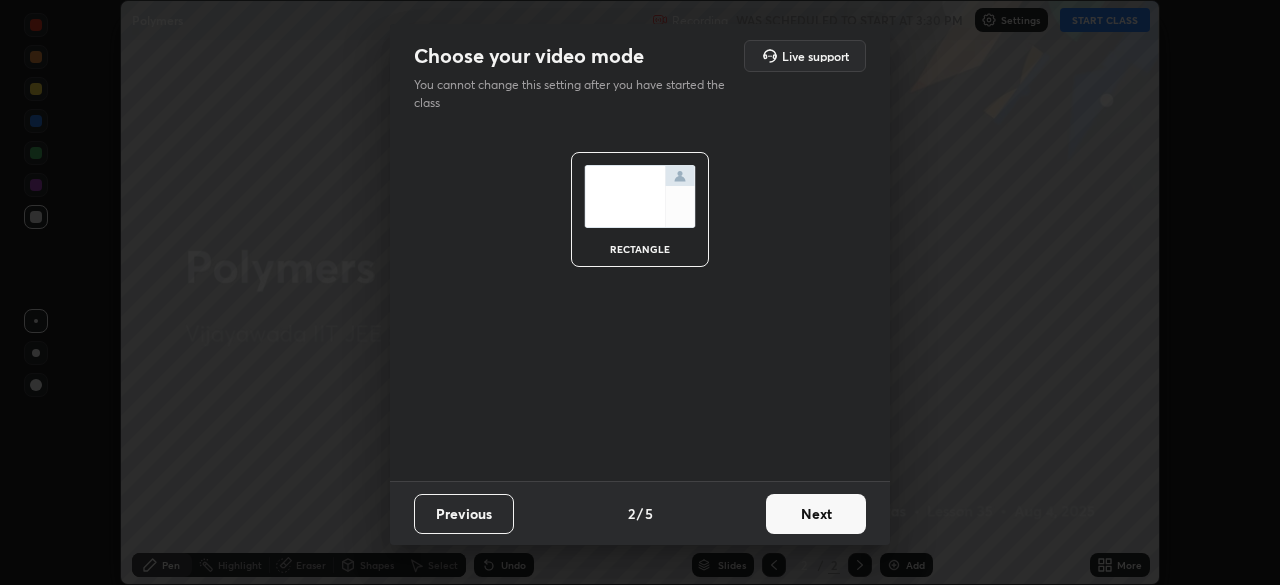 scroll, scrollTop: 0, scrollLeft: 0, axis: both 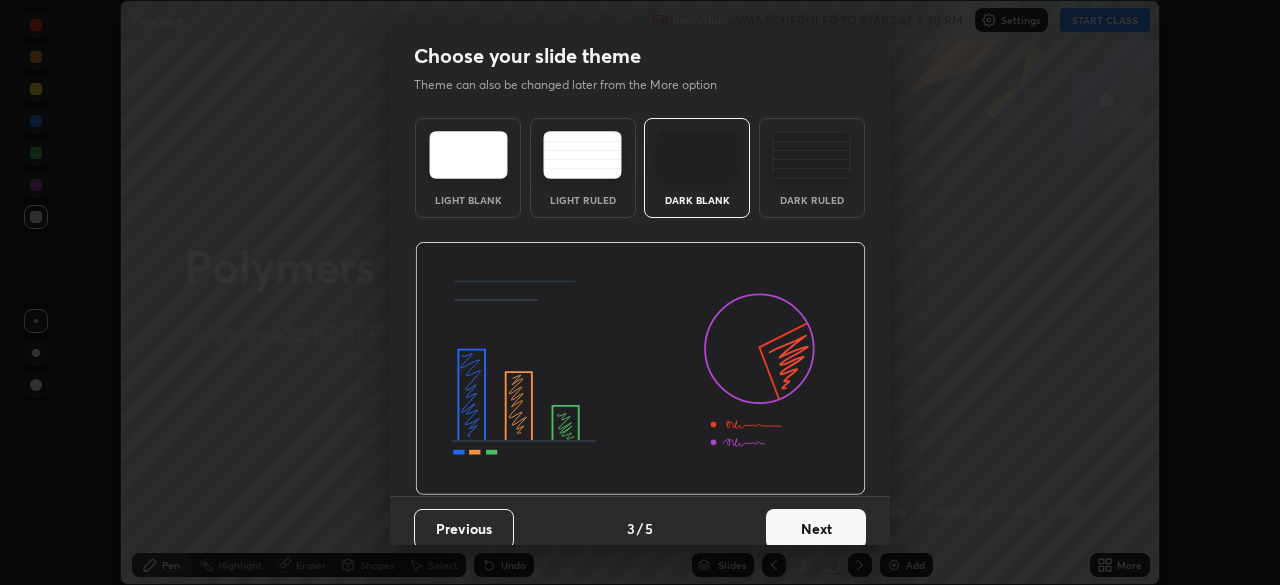 click on "Next" at bounding box center [816, 529] 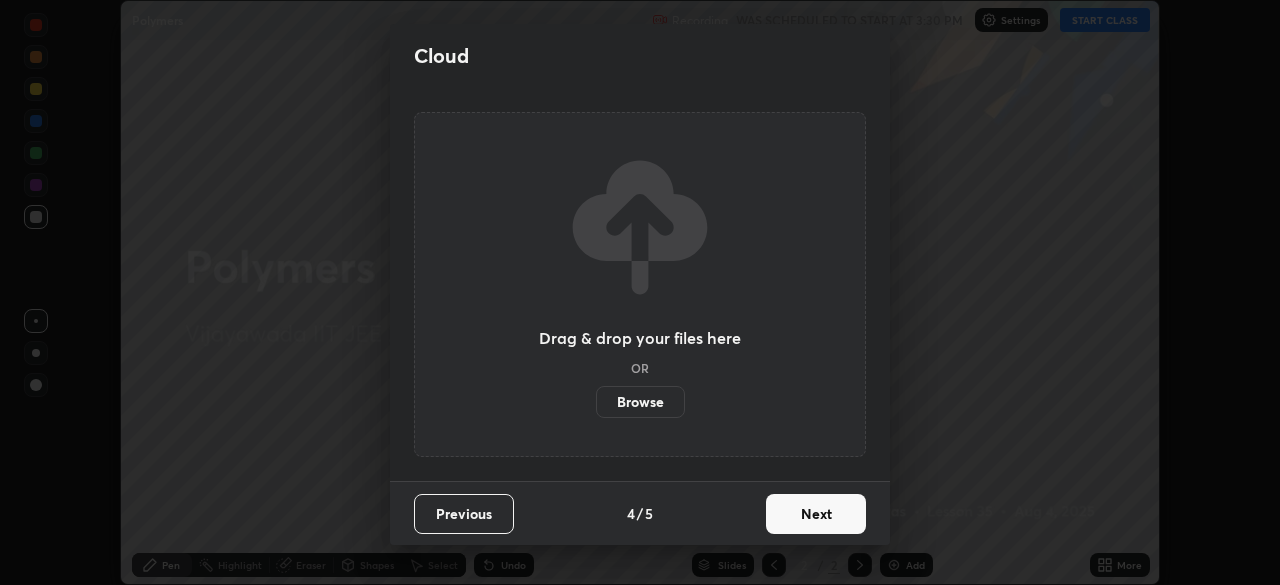click on "Next" at bounding box center (816, 514) 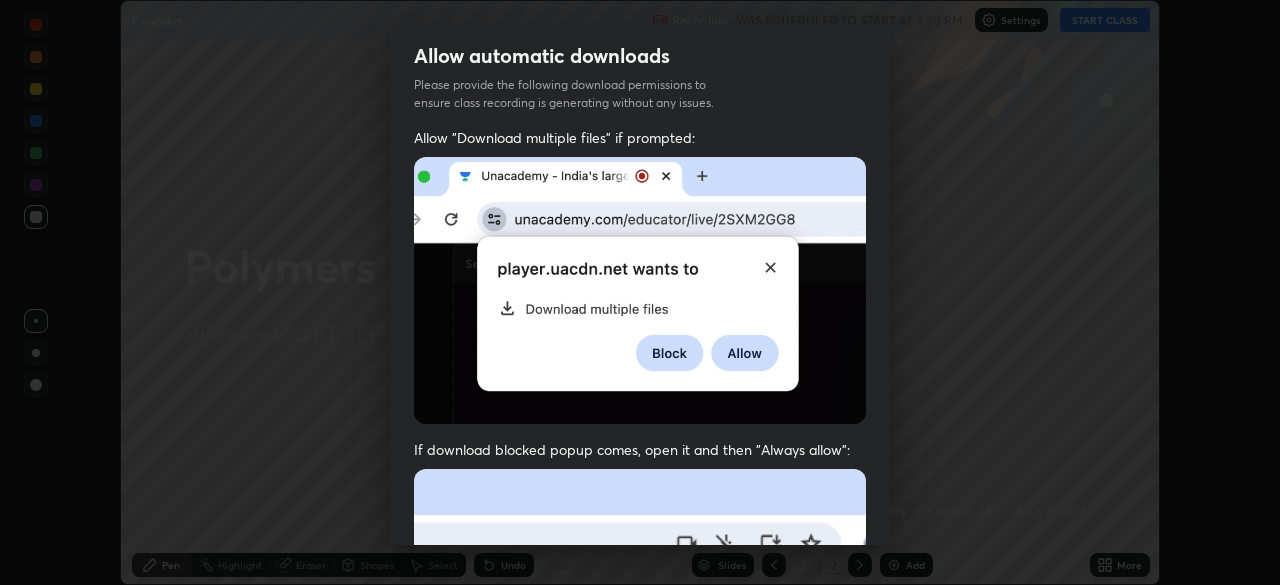 click at bounding box center (640, 687) 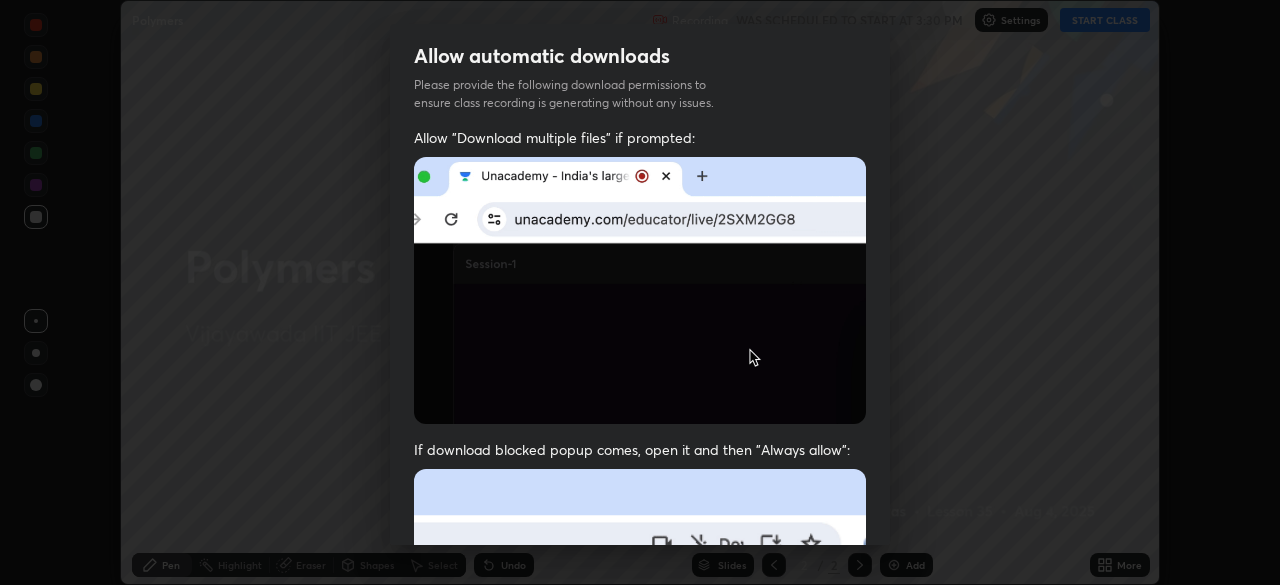 click at bounding box center [640, 687] 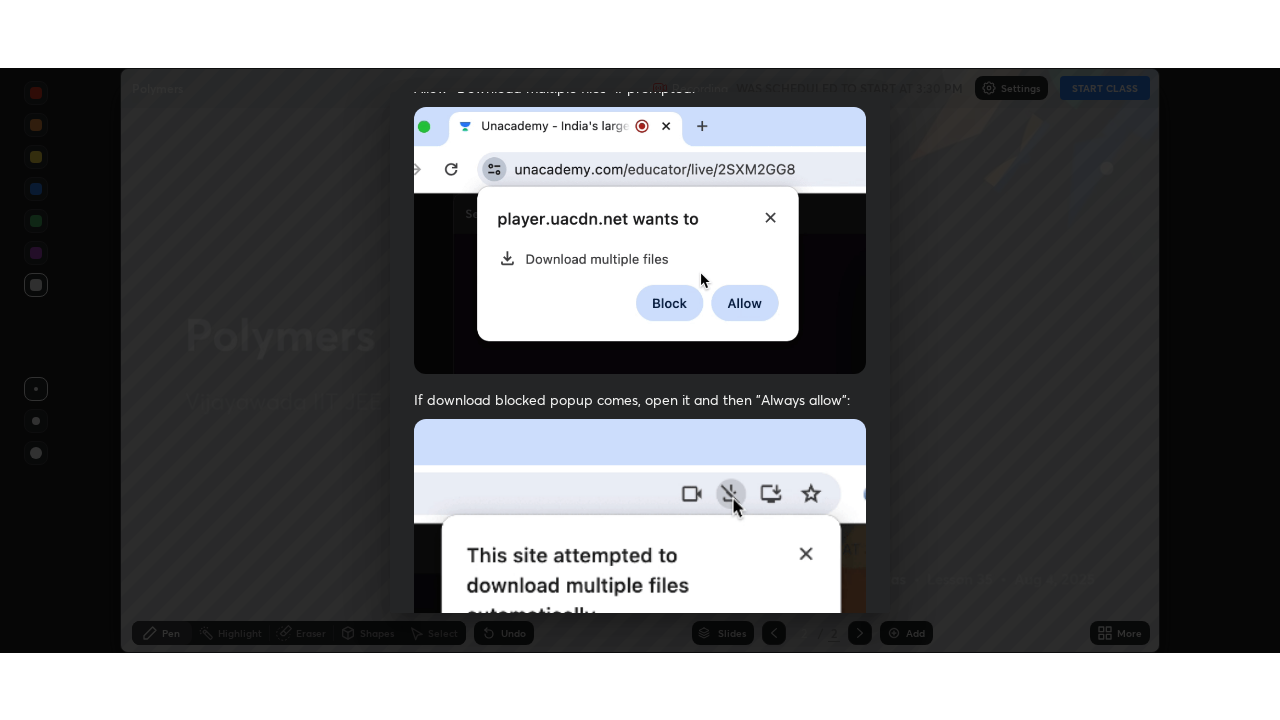 scroll, scrollTop: 479, scrollLeft: 0, axis: vertical 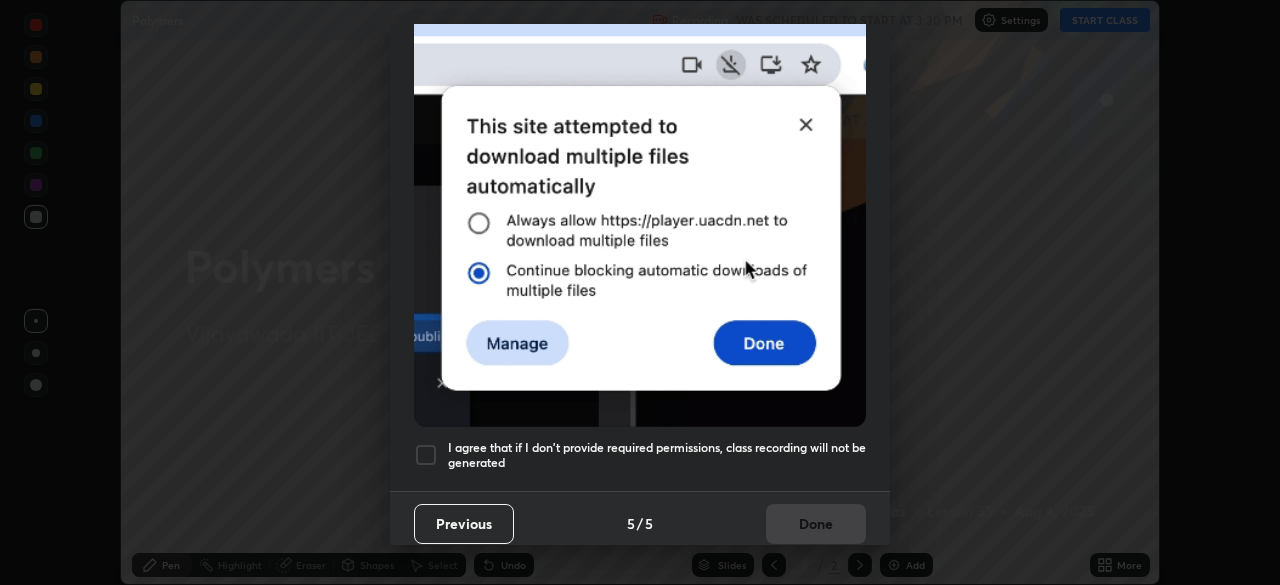click at bounding box center (426, 455) 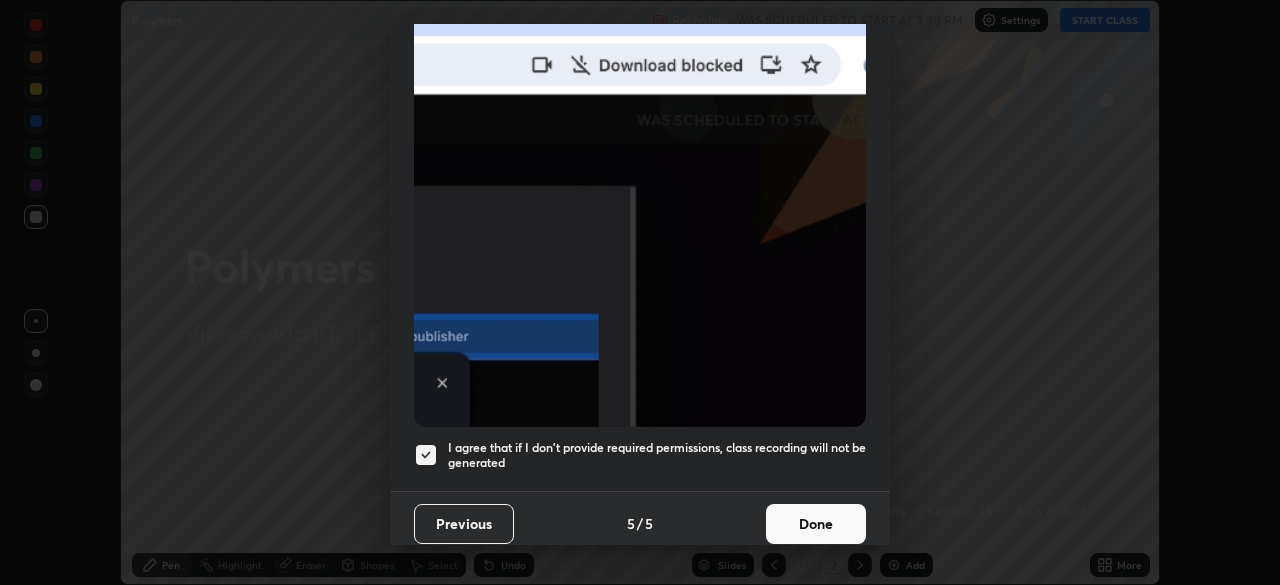 click on "Done" at bounding box center [816, 524] 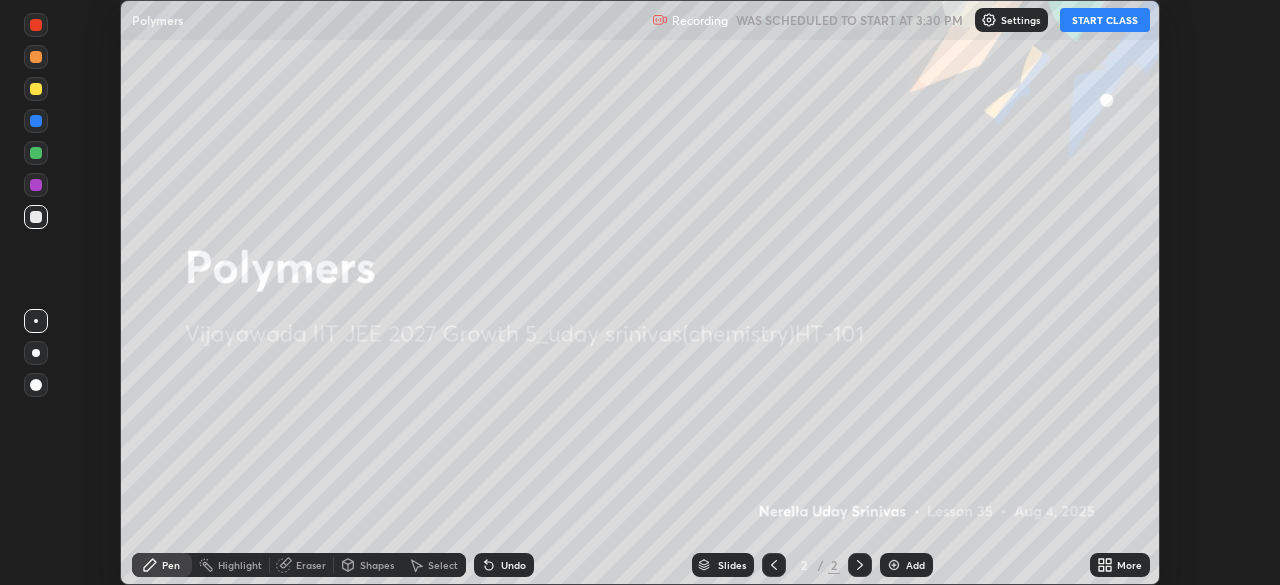 click on "Add" at bounding box center [915, 565] 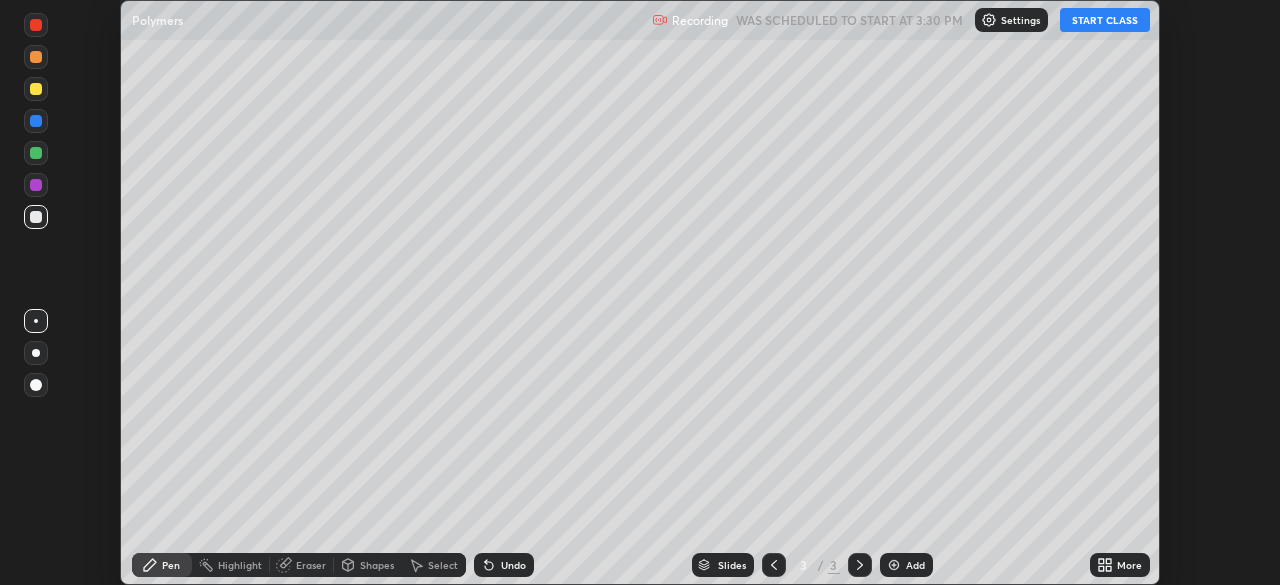 click on "START CLASS" at bounding box center [1105, 20] 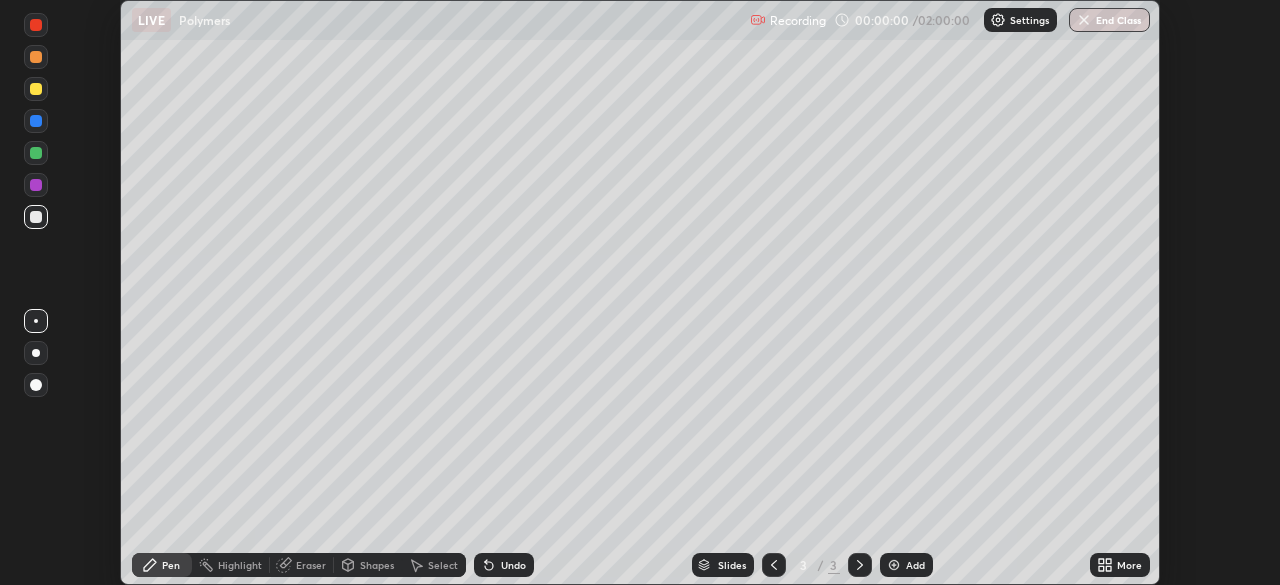 click on "More" at bounding box center [1129, 565] 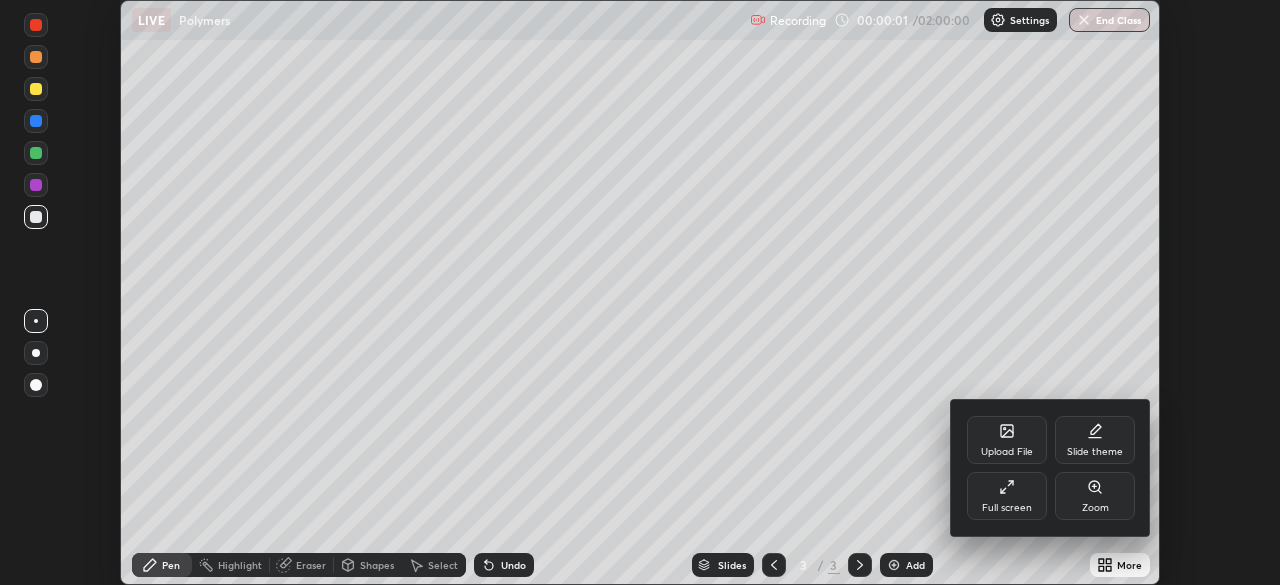 click on "Full screen" at bounding box center [1007, 496] 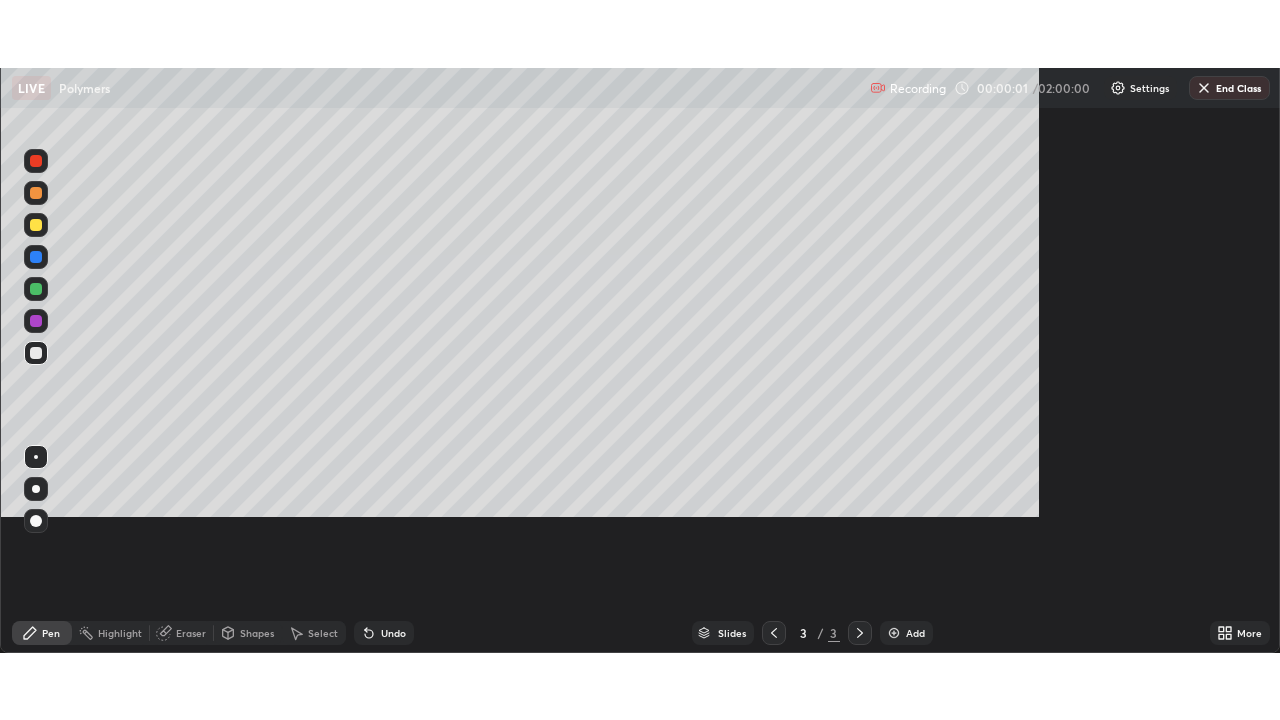 scroll, scrollTop: 99280, scrollLeft: 98720, axis: both 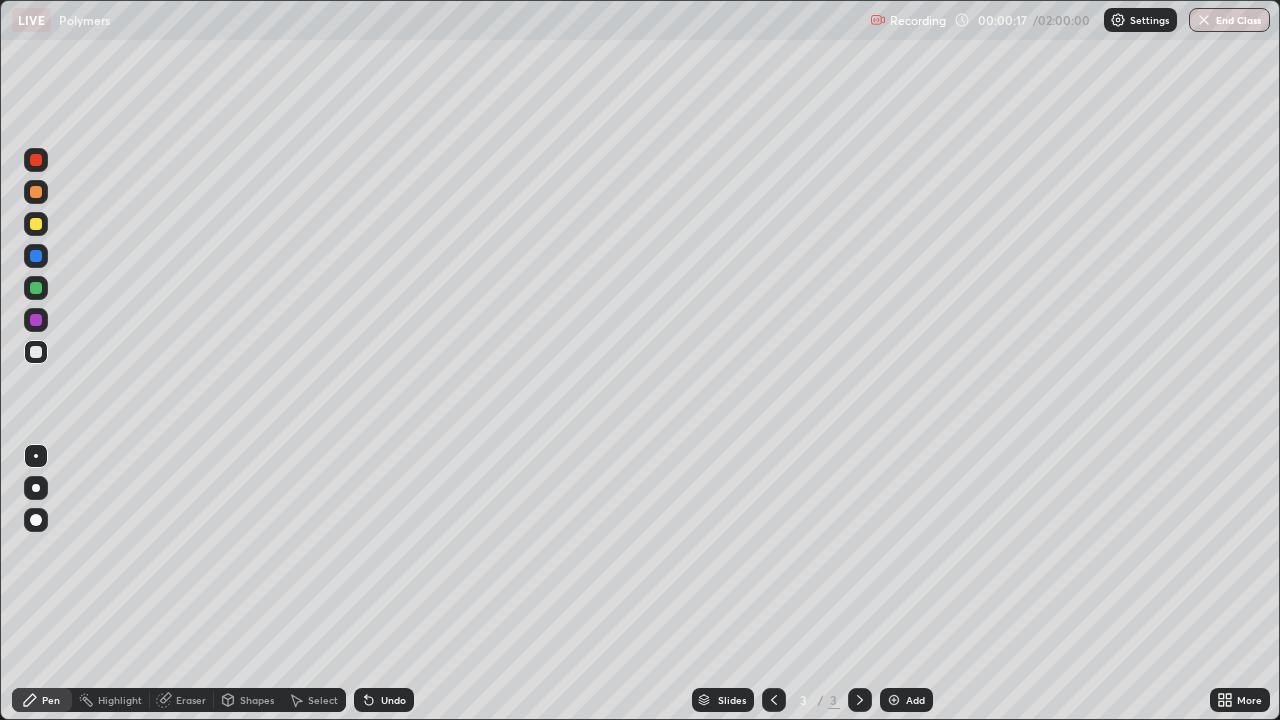 click at bounding box center (36, 352) 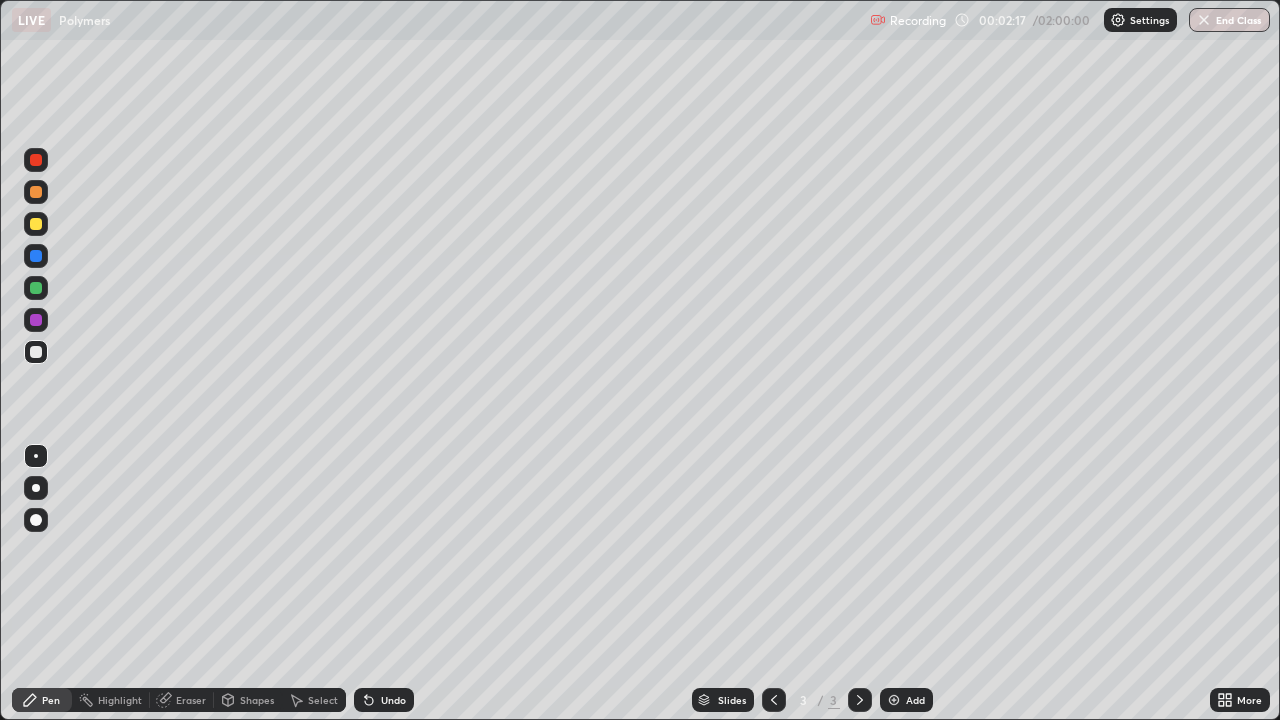 click on "Undo" at bounding box center (393, 700) 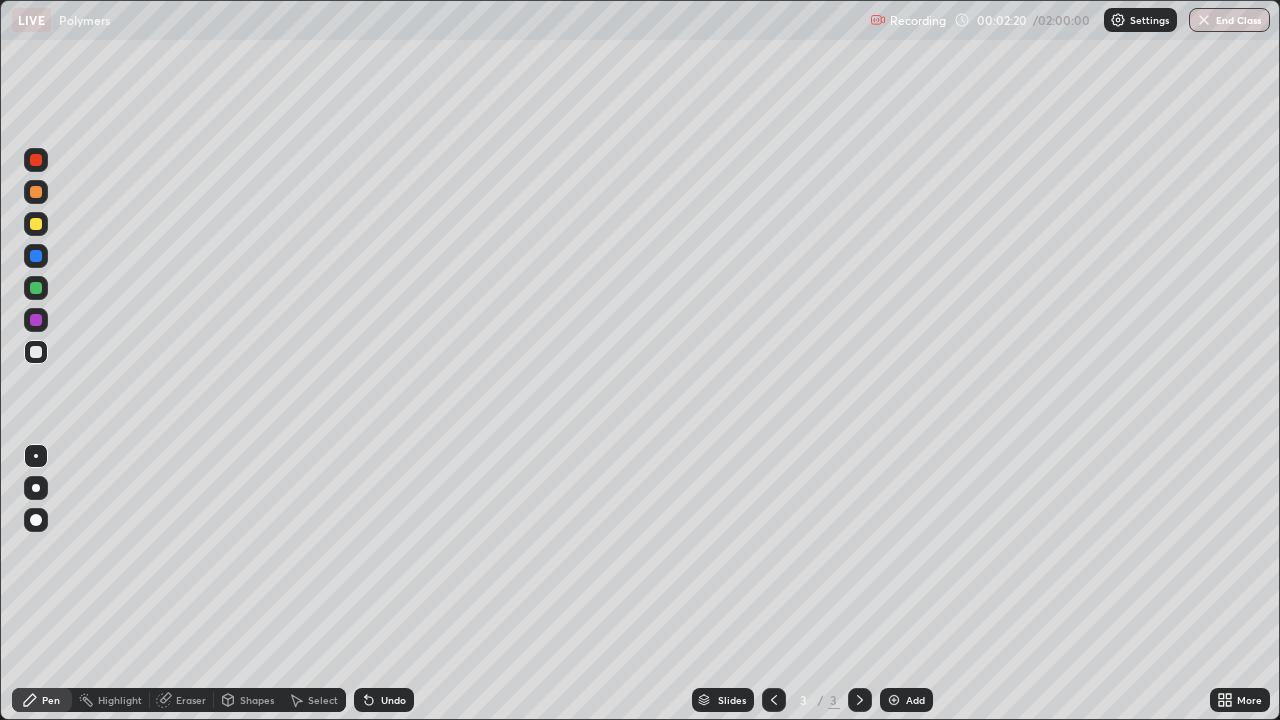 click on "Undo" at bounding box center [393, 700] 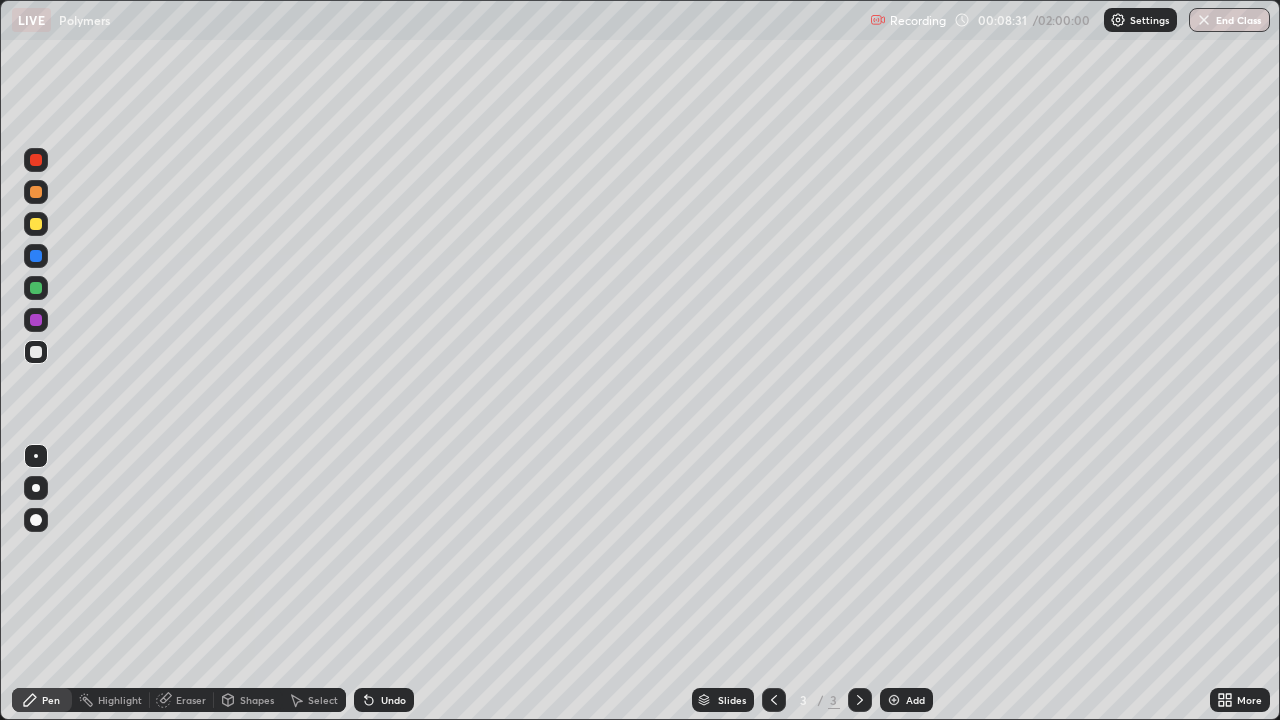 click on "Add" at bounding box center [915, 700] 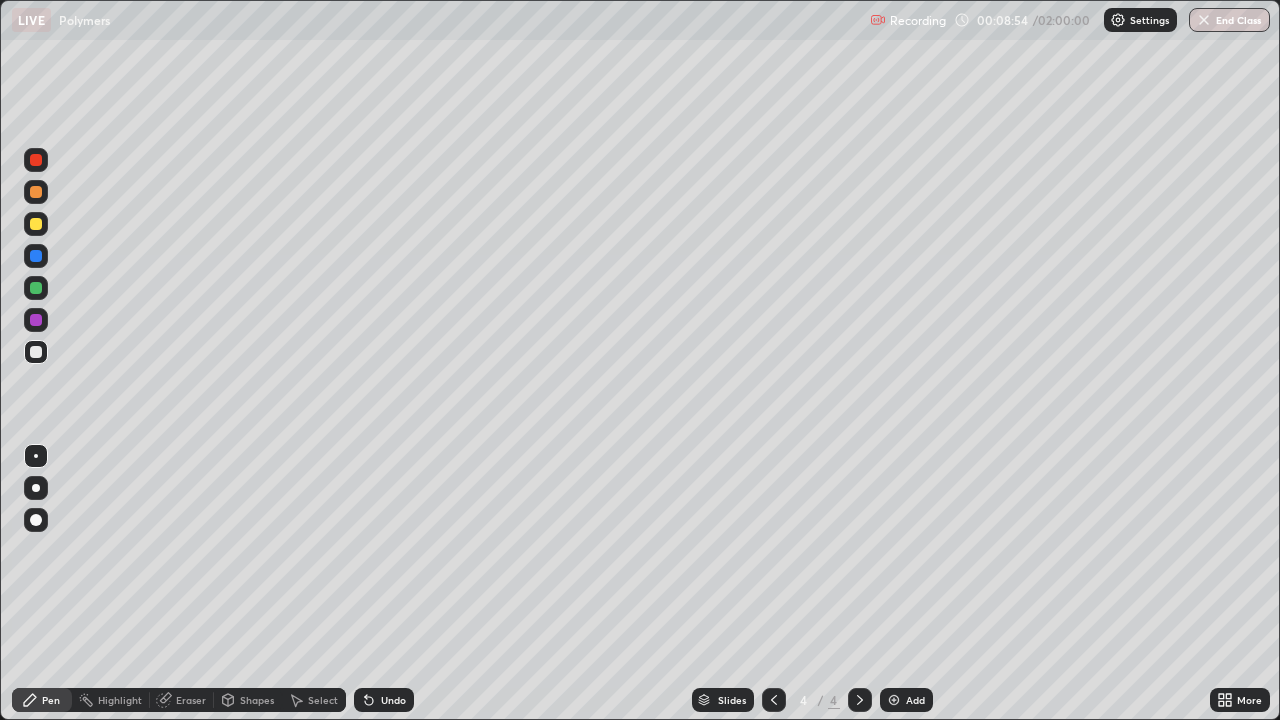 click on "Undo" at bounding box center (384, 700) 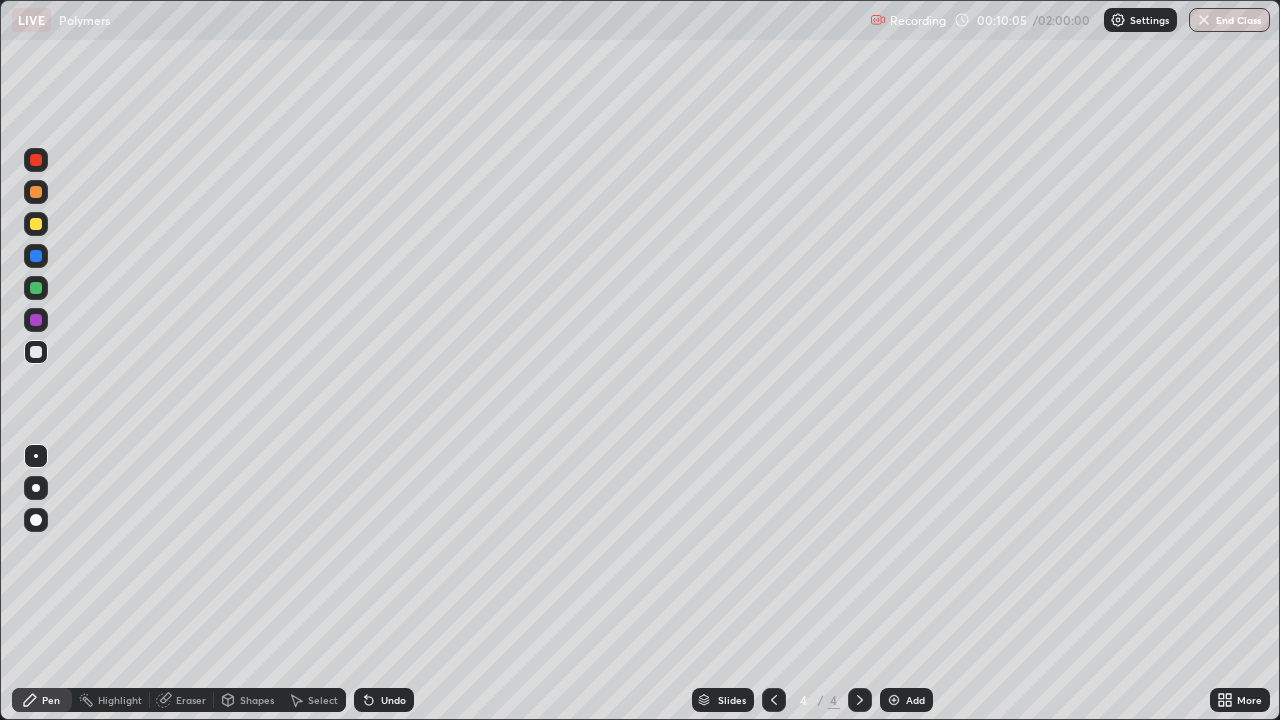 click on "Undo" at bounding box center [393, 700] 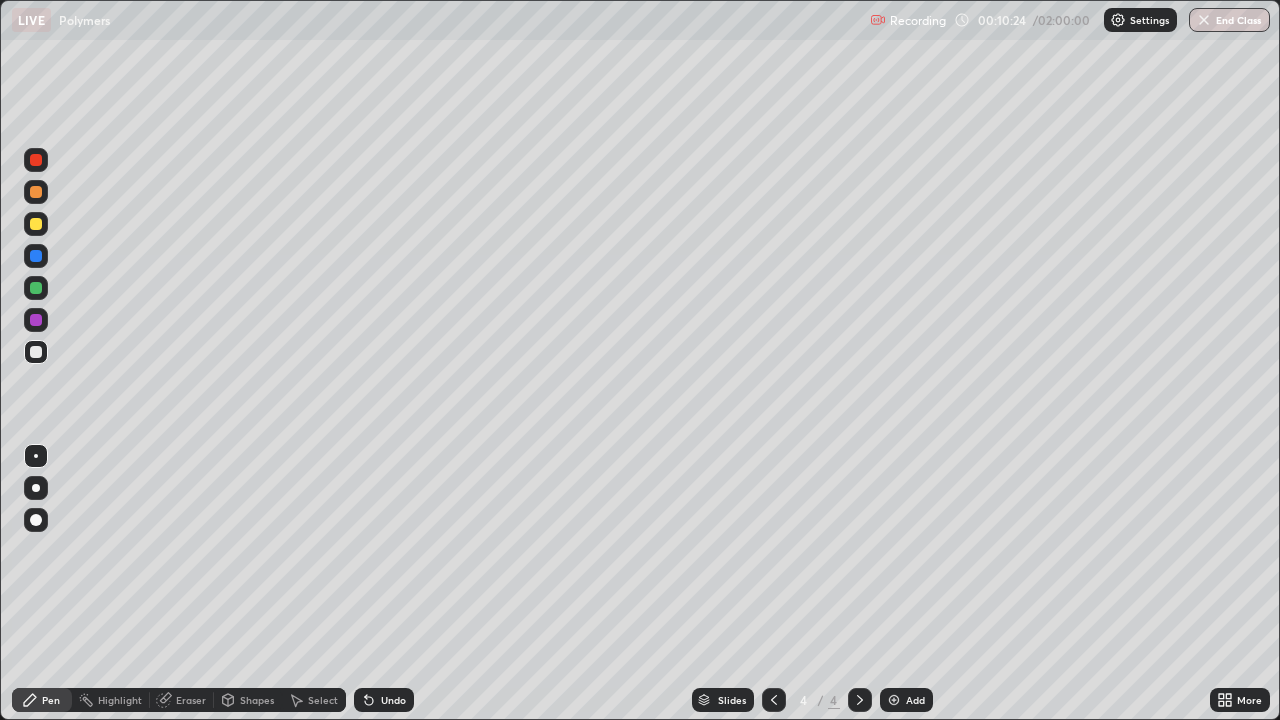 click on "Undo" at bounding box center [393, 700] 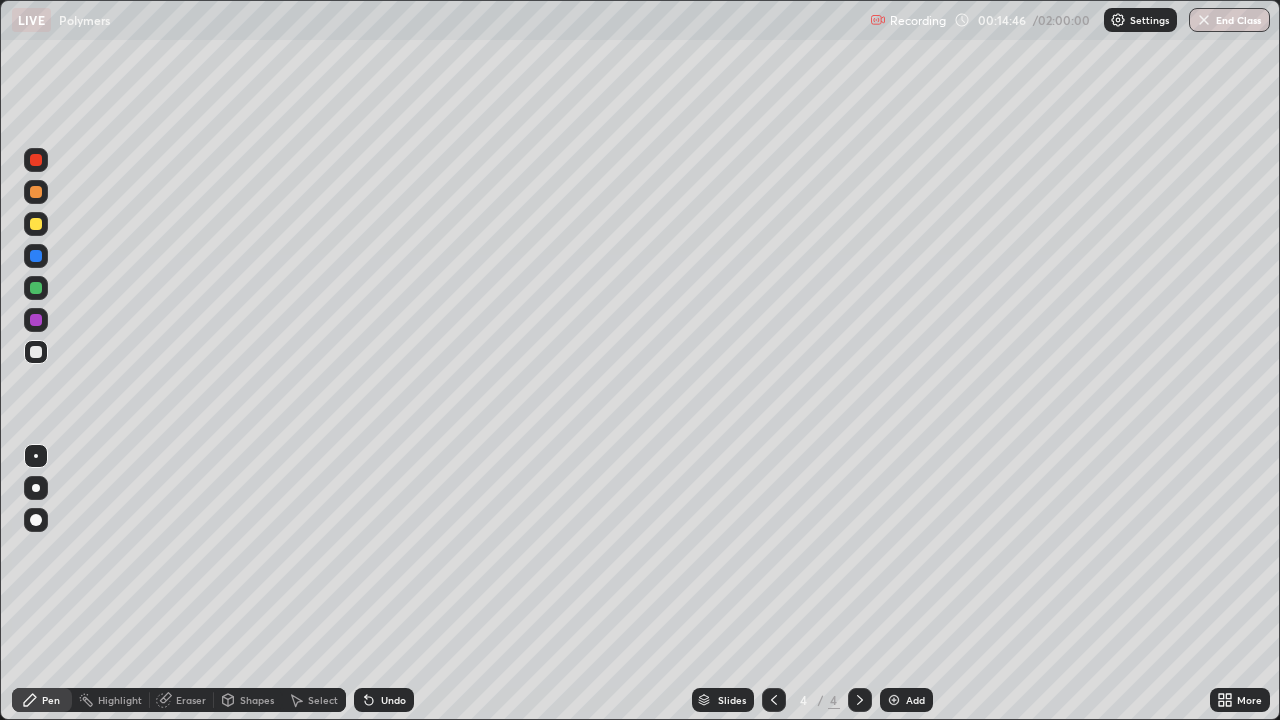 click at bounding box center (894, 700) 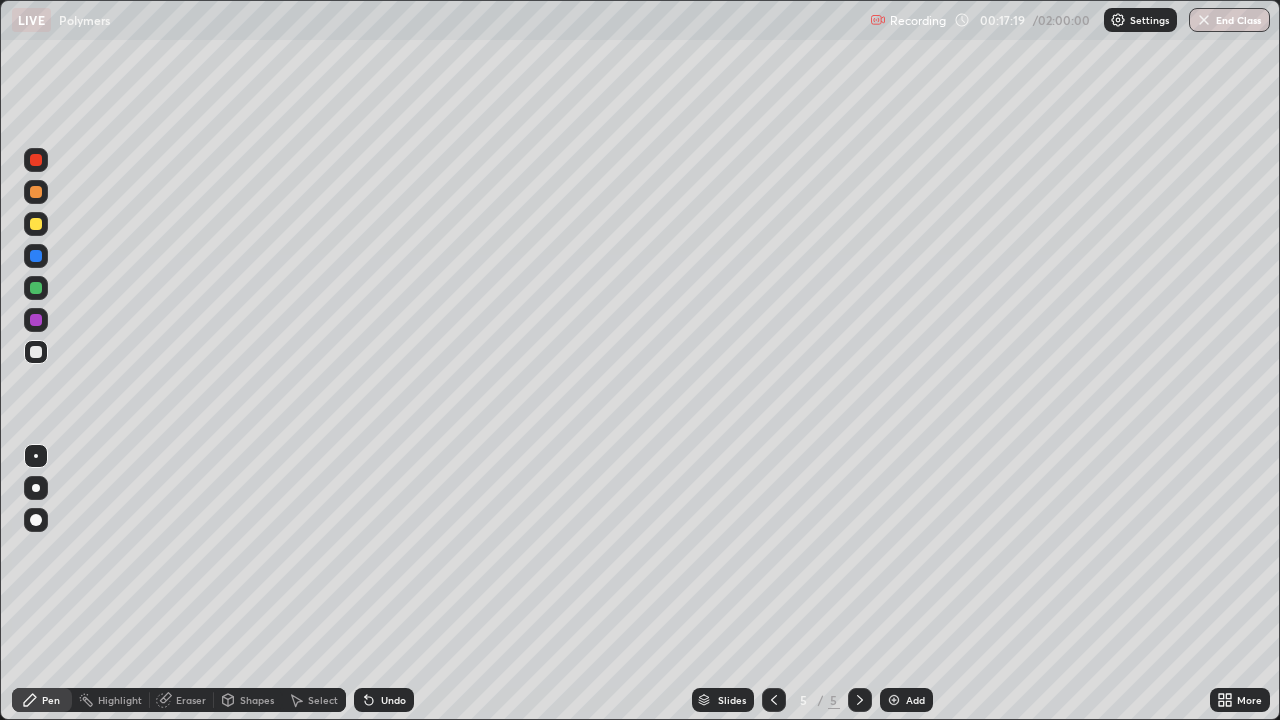 click on "Eraser" at bounding box center (191, 700) 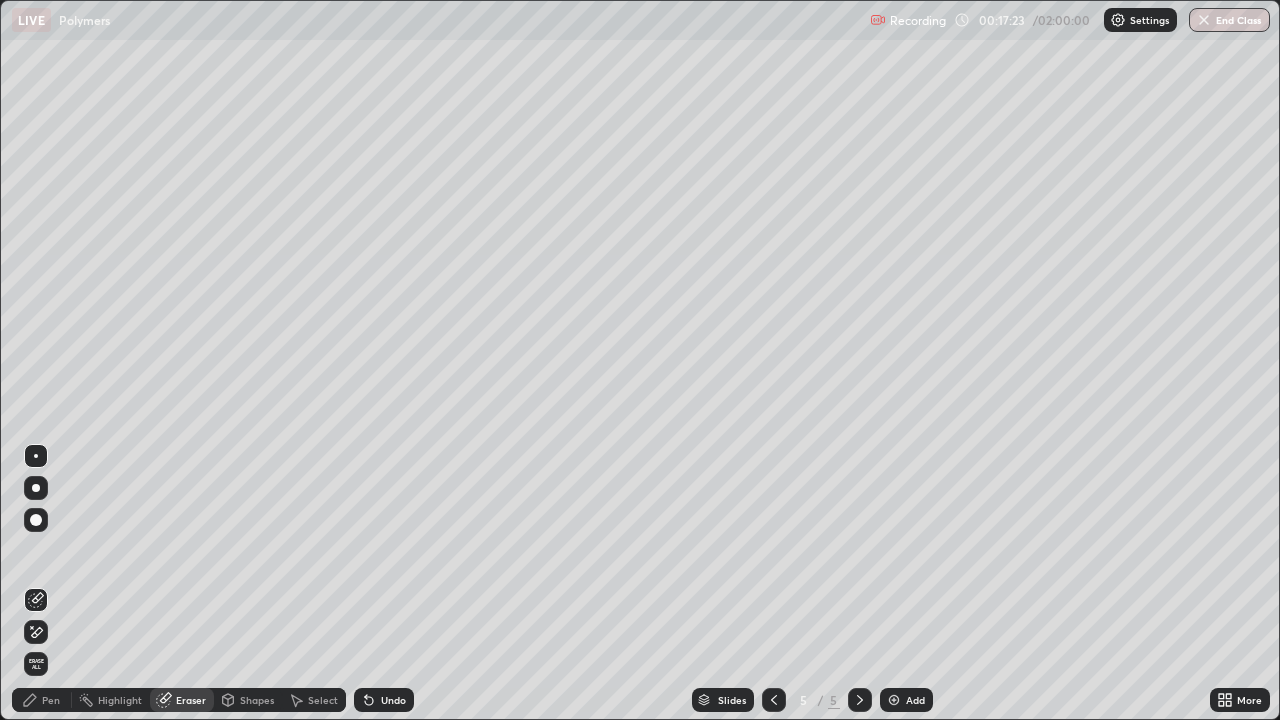 click on "Pen" at bounding box center [51, 700] 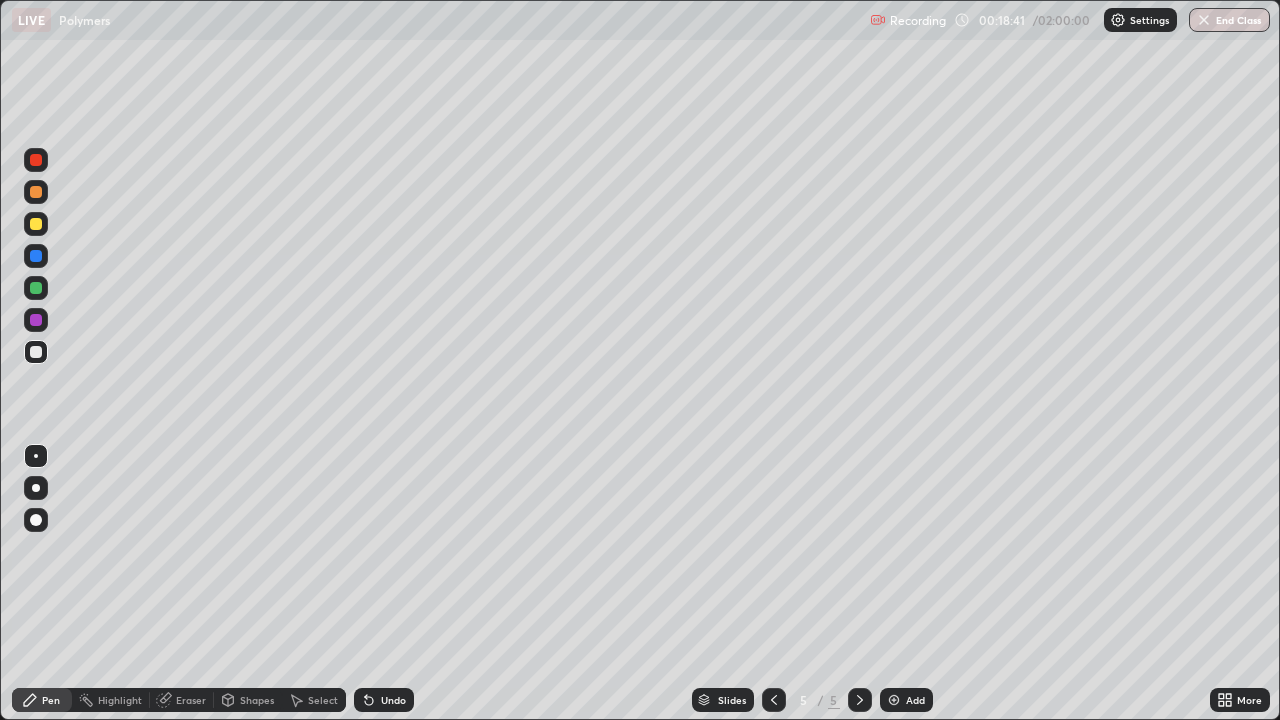 click on "Eraser" at bounding box center [191, 700] 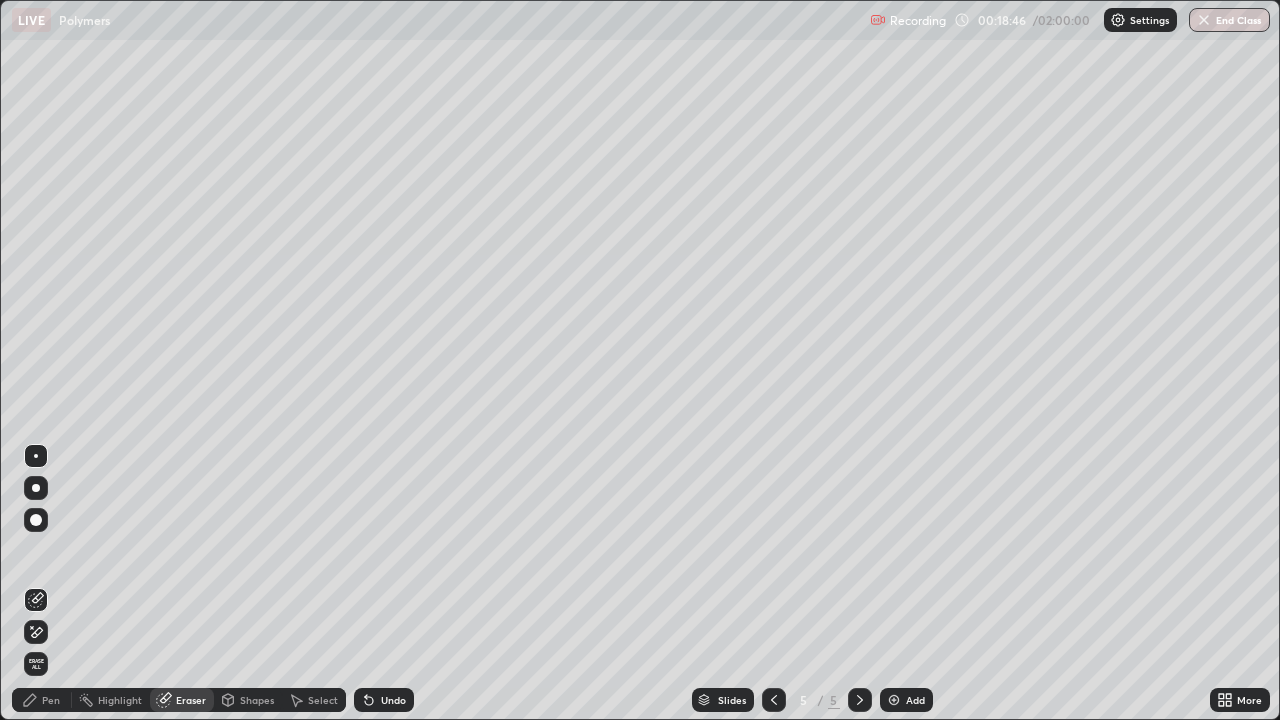 click on "Pen" at bounding box center [51, 700] 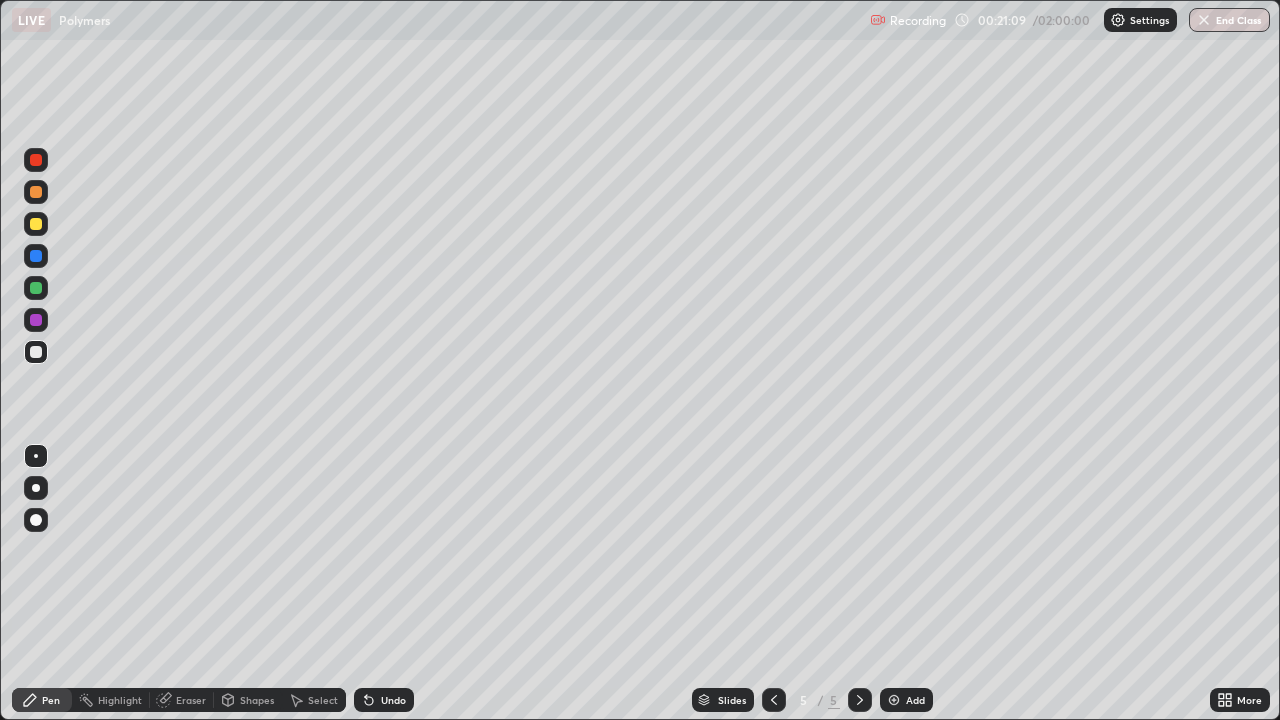 click on "Add" at bounding box center [915, 700] 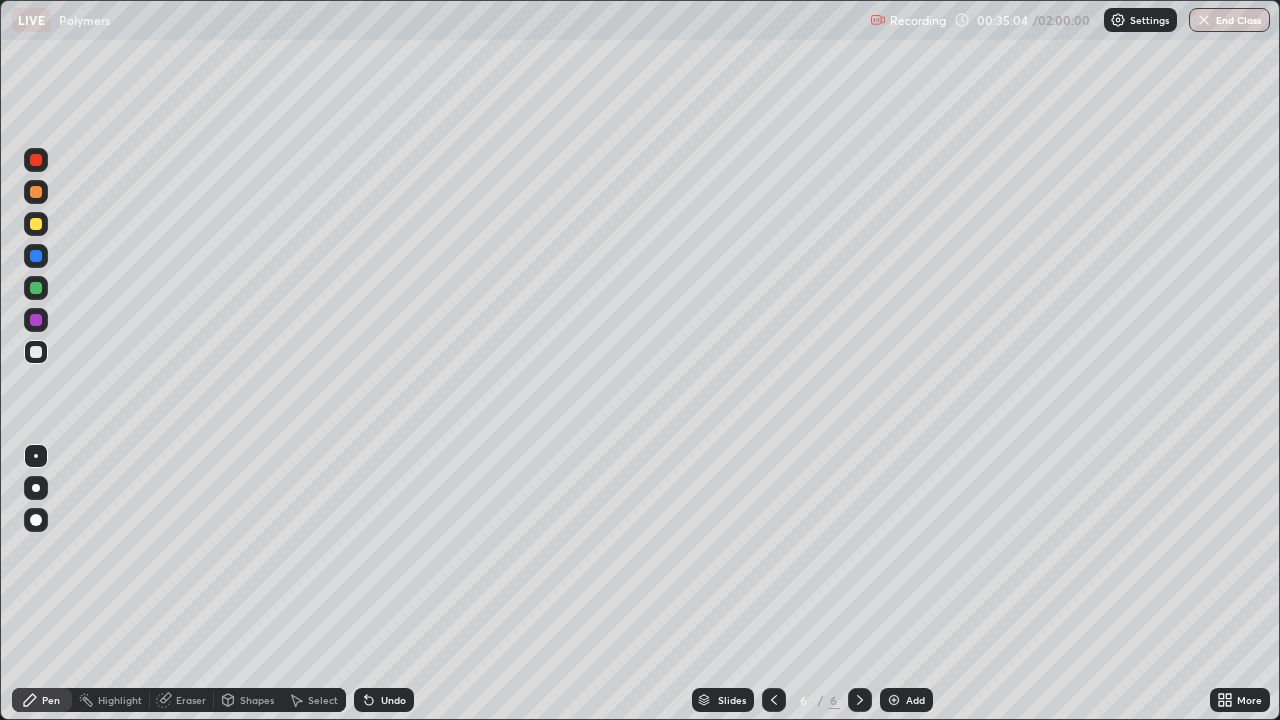 click on "Add" at bounding box center (906, 700) 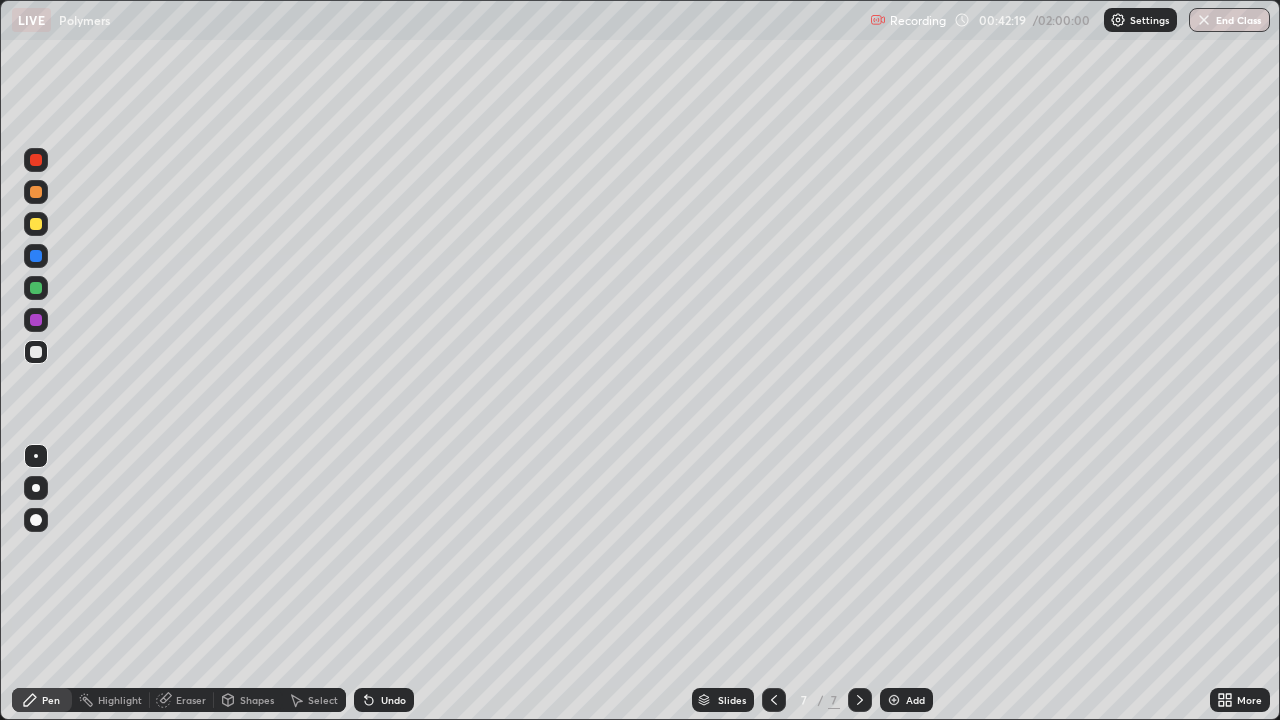 click at bounding box center (894, 700) 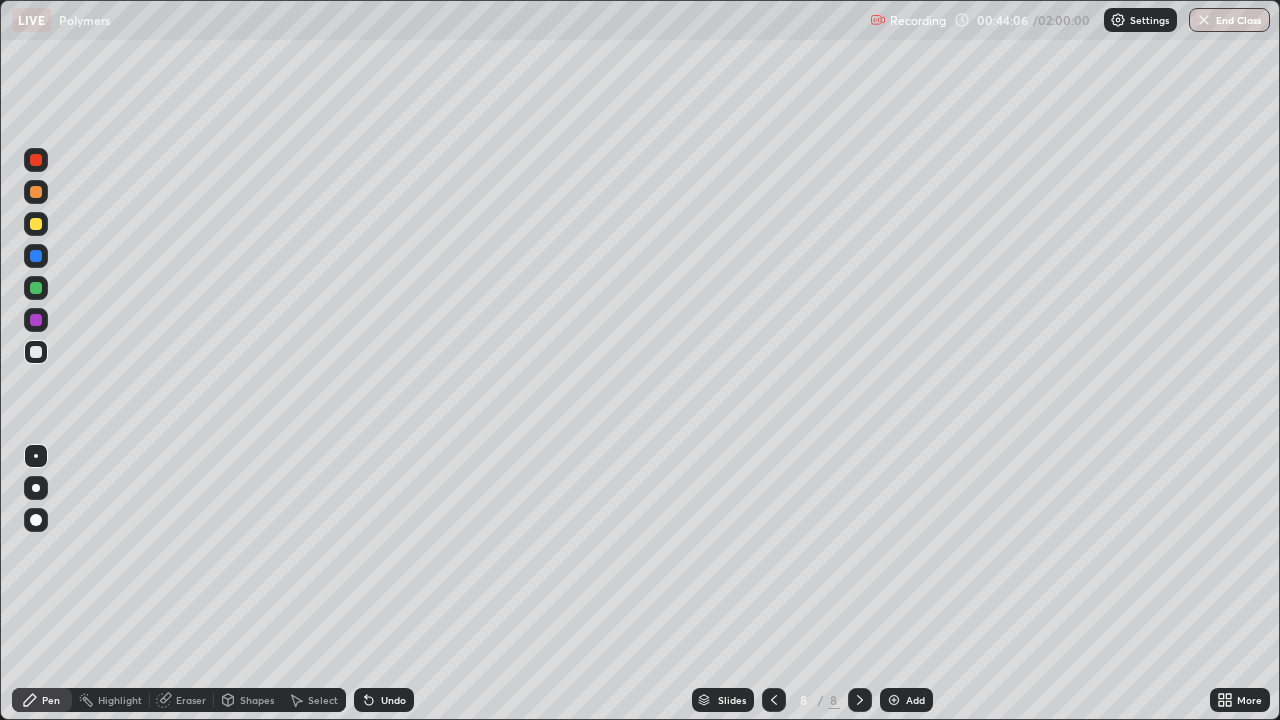 click at bounding box center [36, 224] 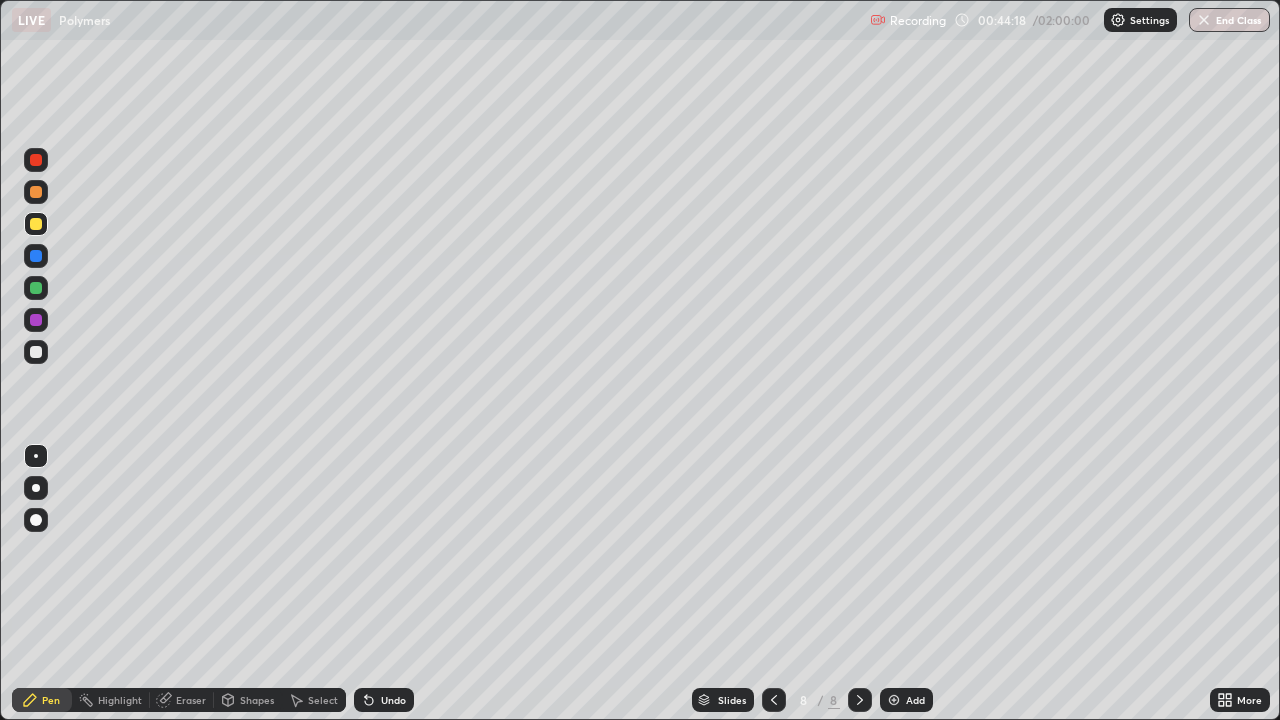 click on "Undo" at bounding box center [384, 700] 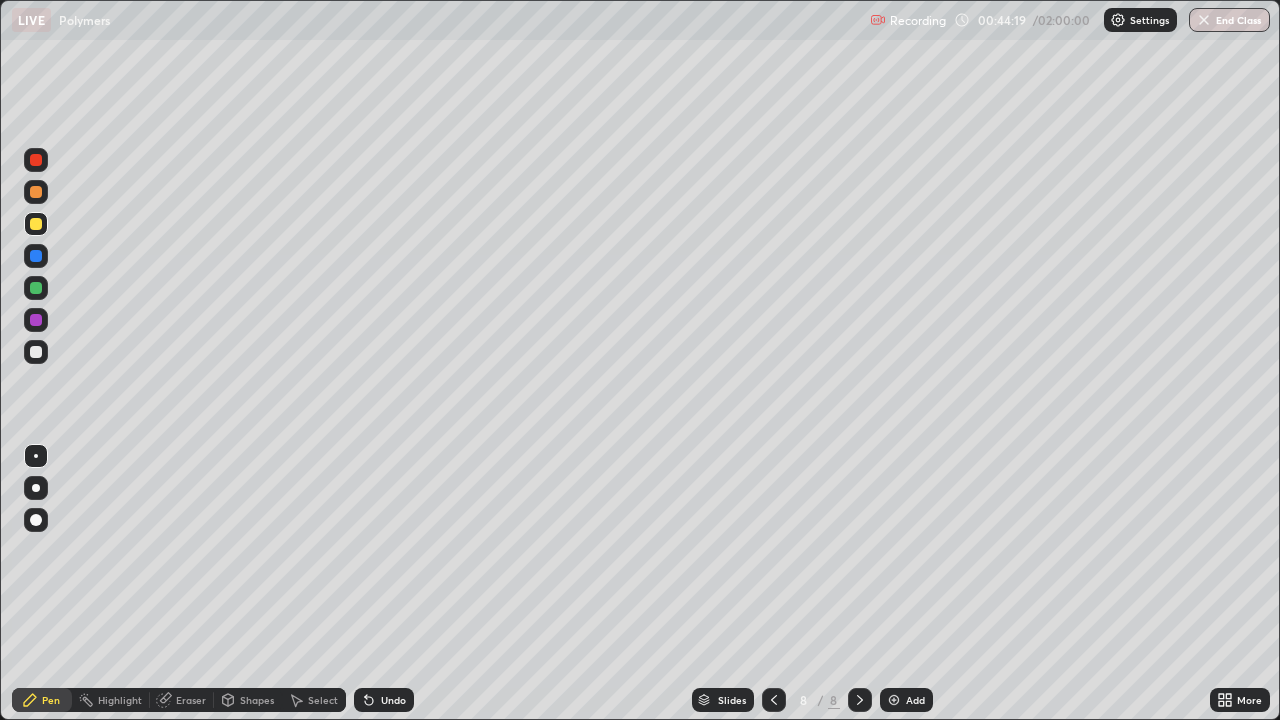 click on "Undo" at bounding box center (393, 700) 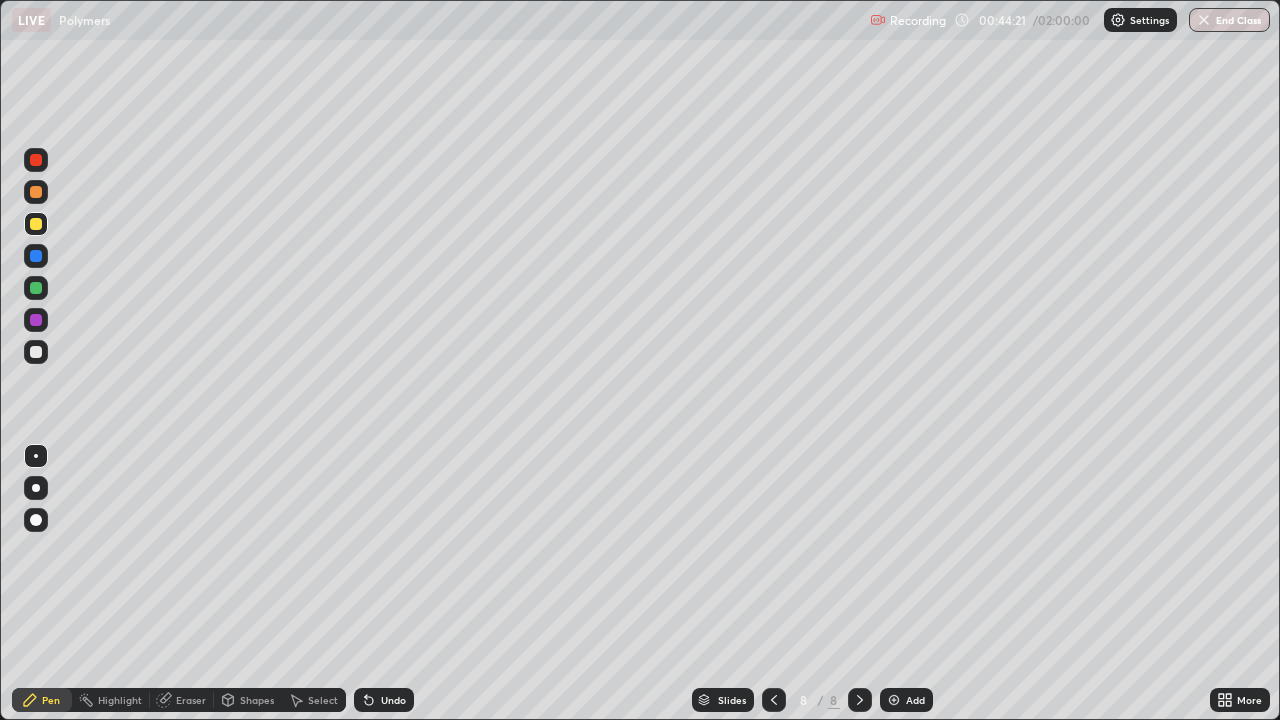 click on "Undo" at bounding box center [393, 700] 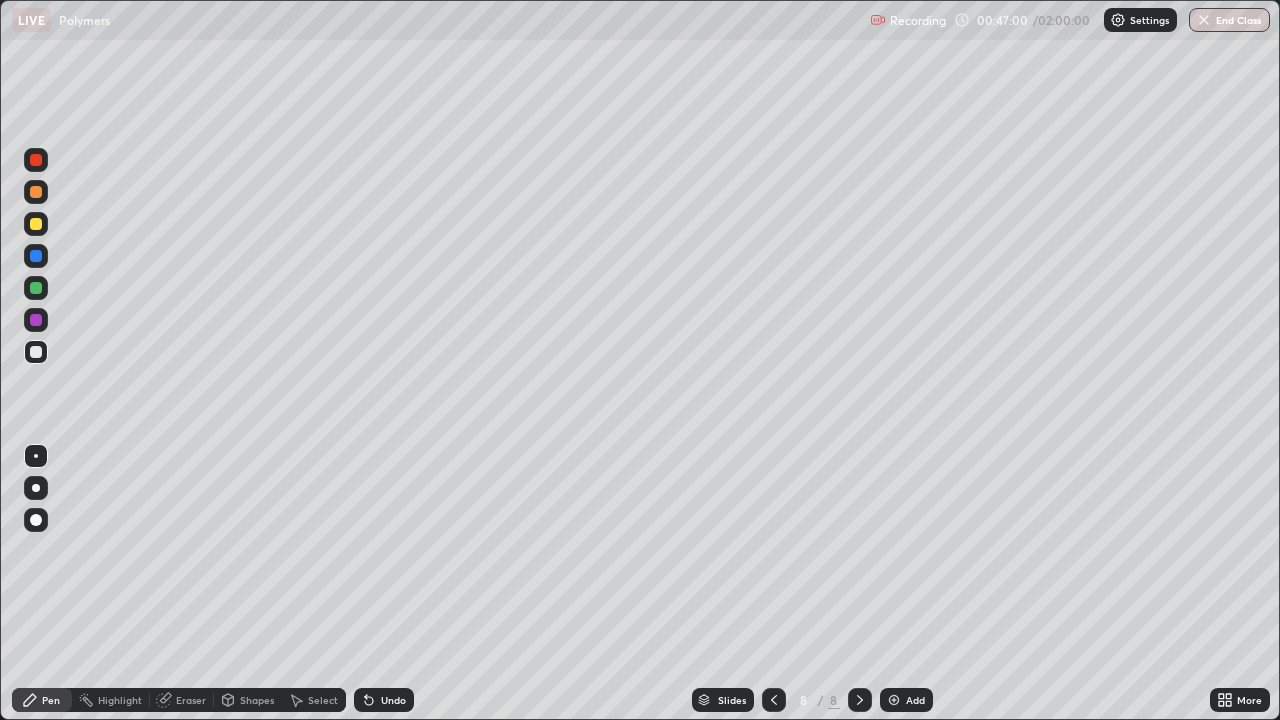 click at bounding box center [894, 700] 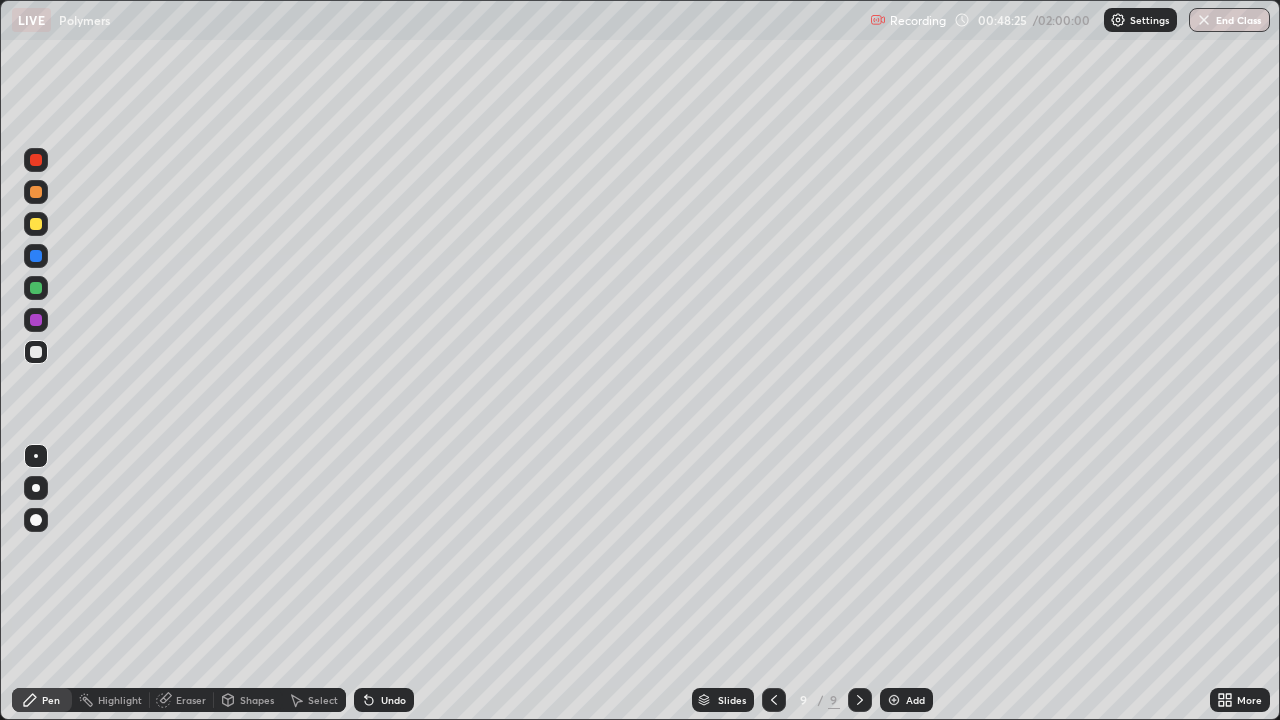 click 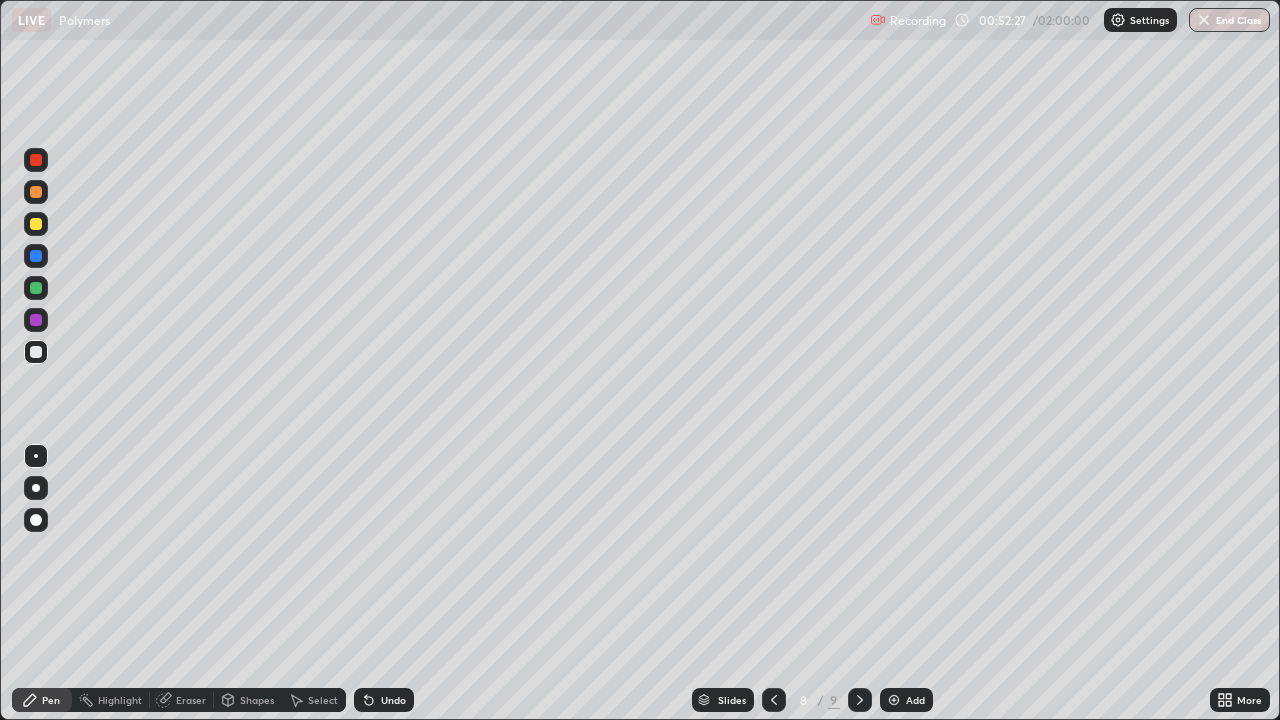 click 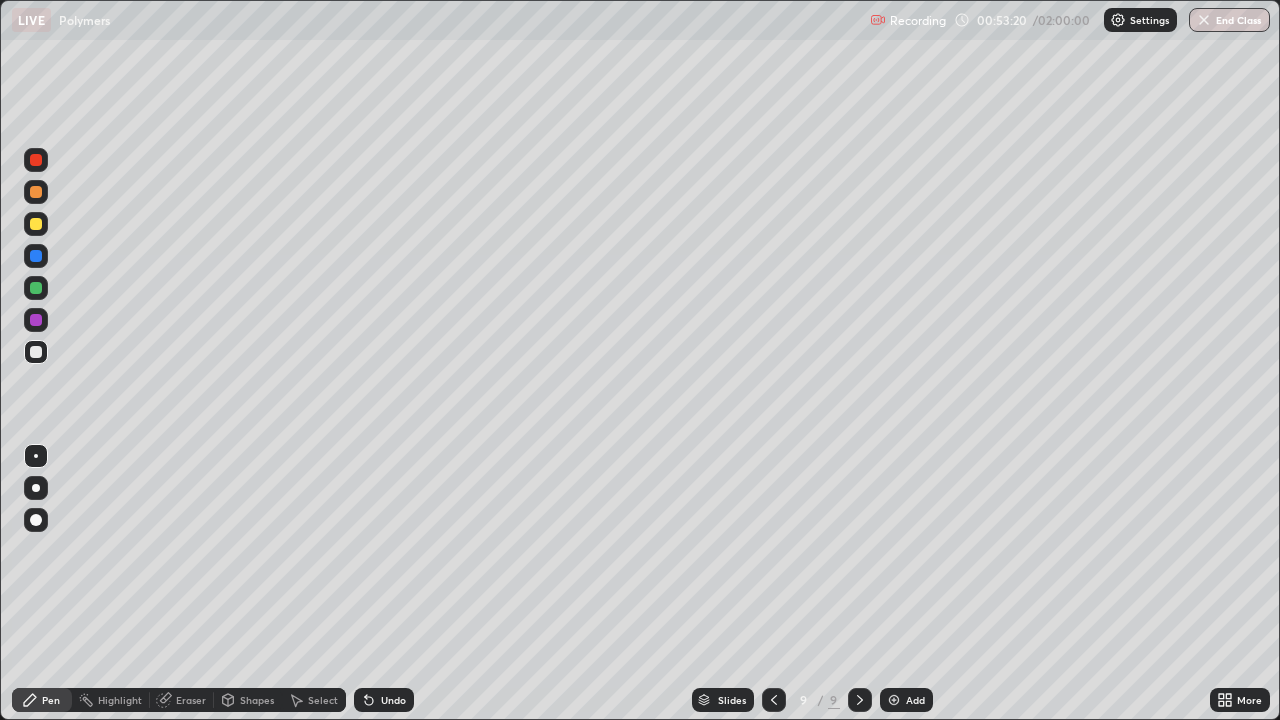 click on "Eraser" at bounding box center [191, 700] 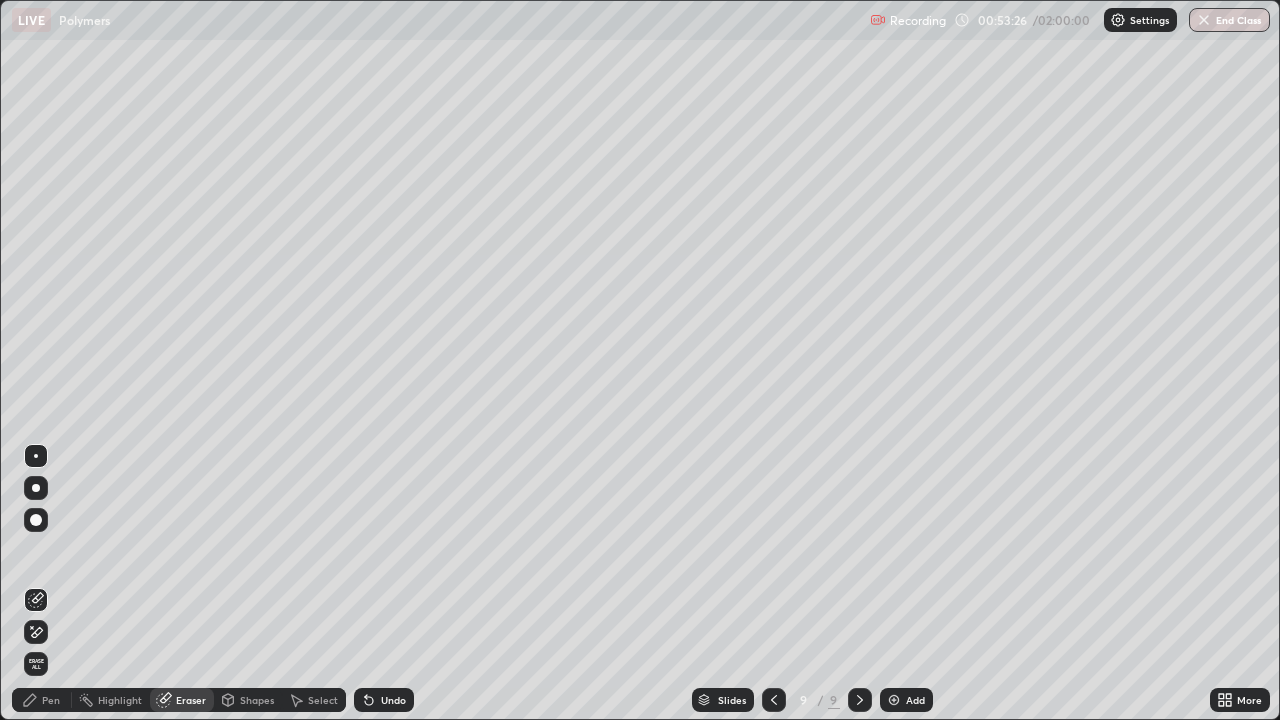 click on "Pen" at bounding box center (51, 700) 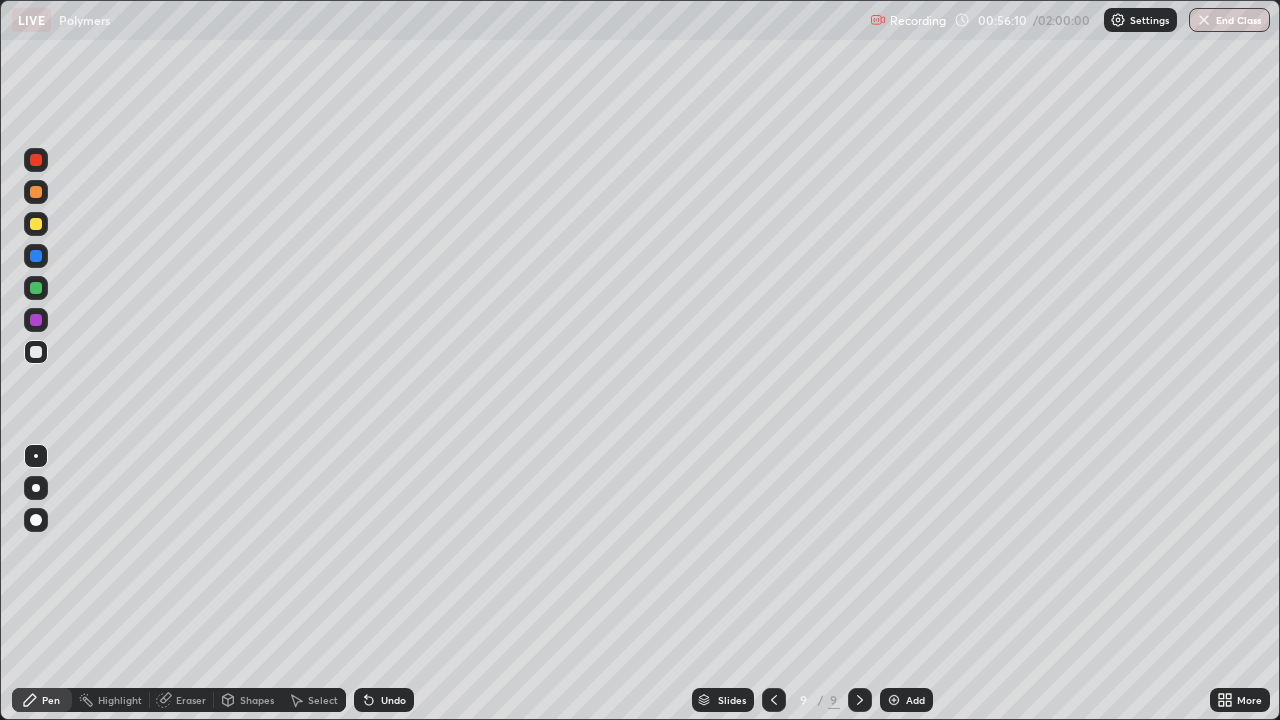 click on "Add" at bounding box center [906, 700] 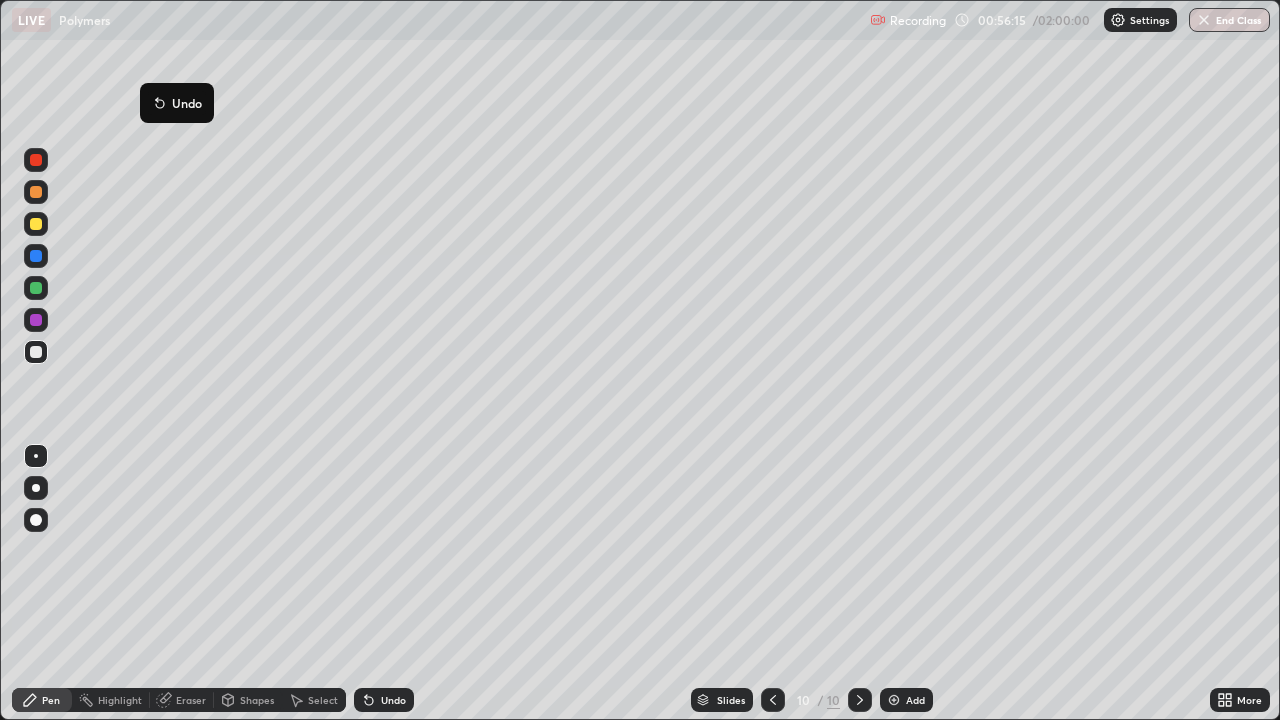 click 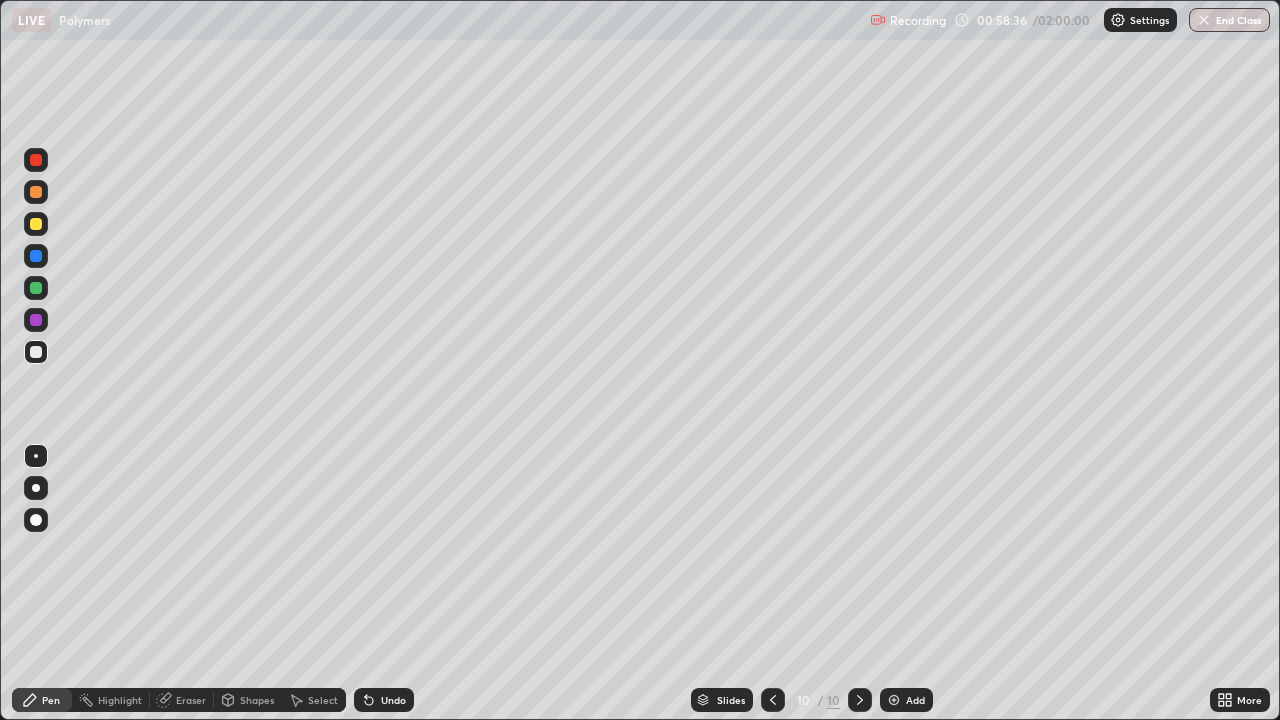click 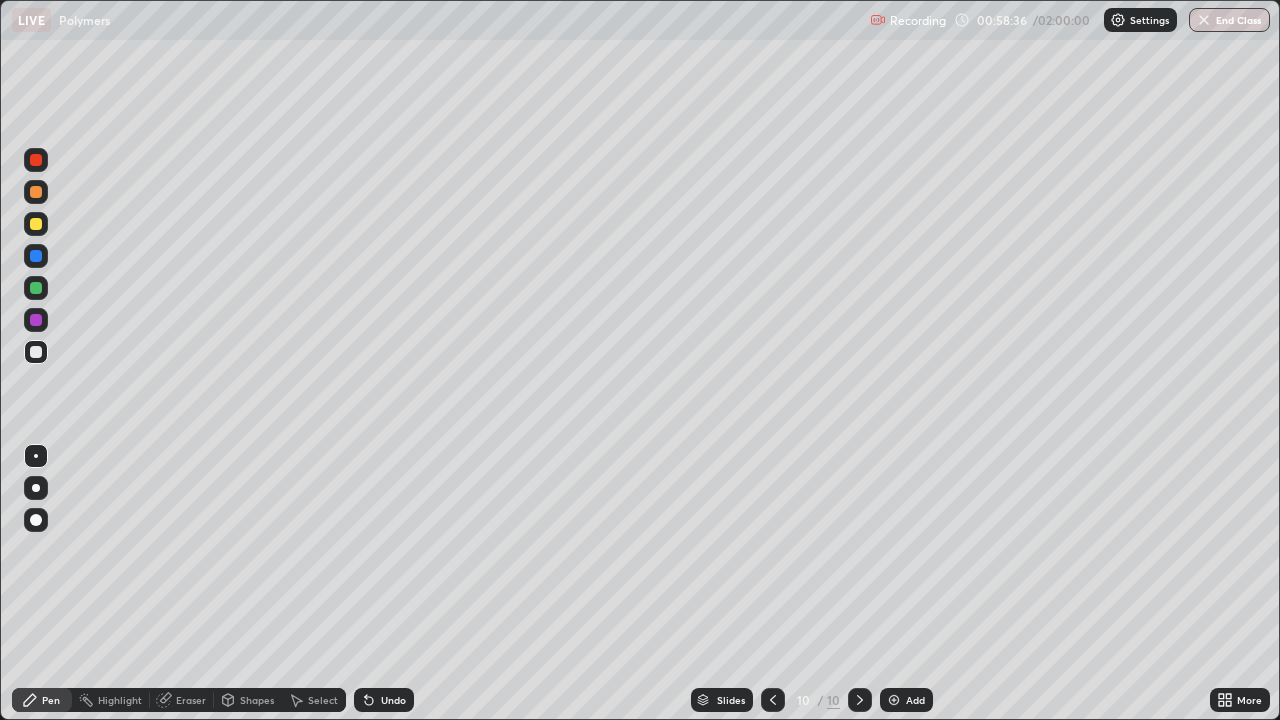 click 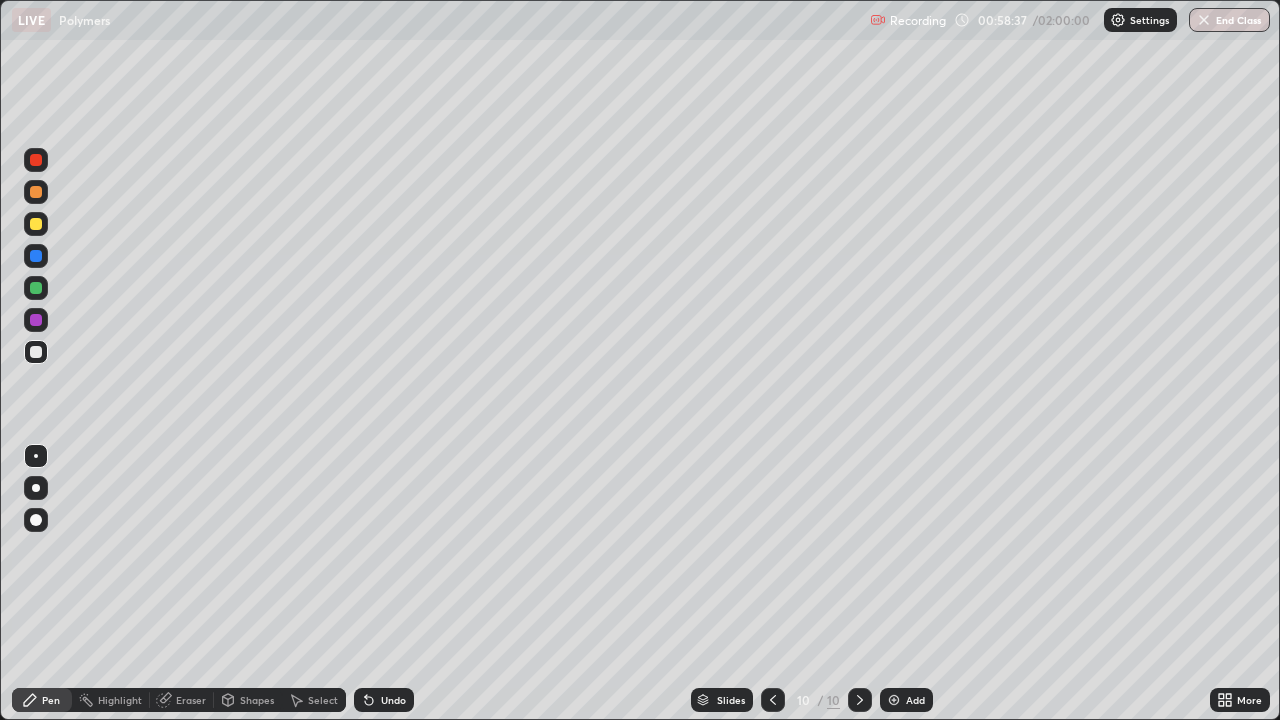 click 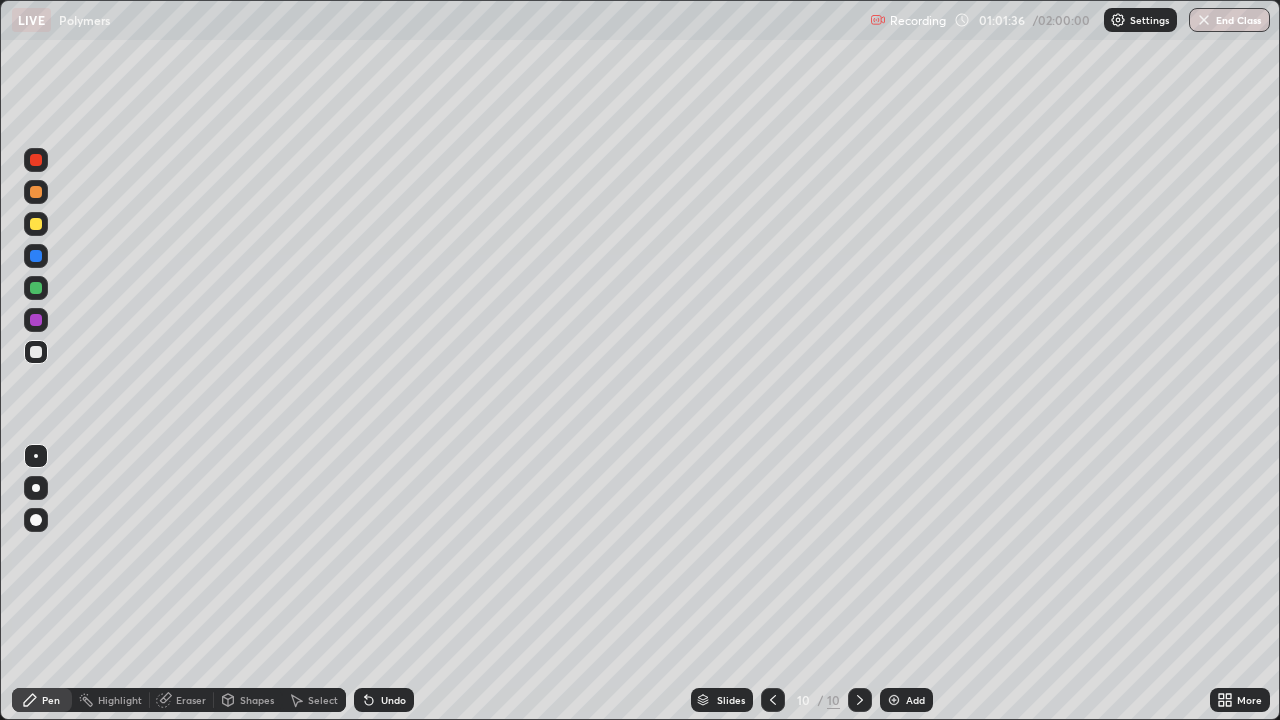 click on "Eraser" at bounding box center (191, 700) 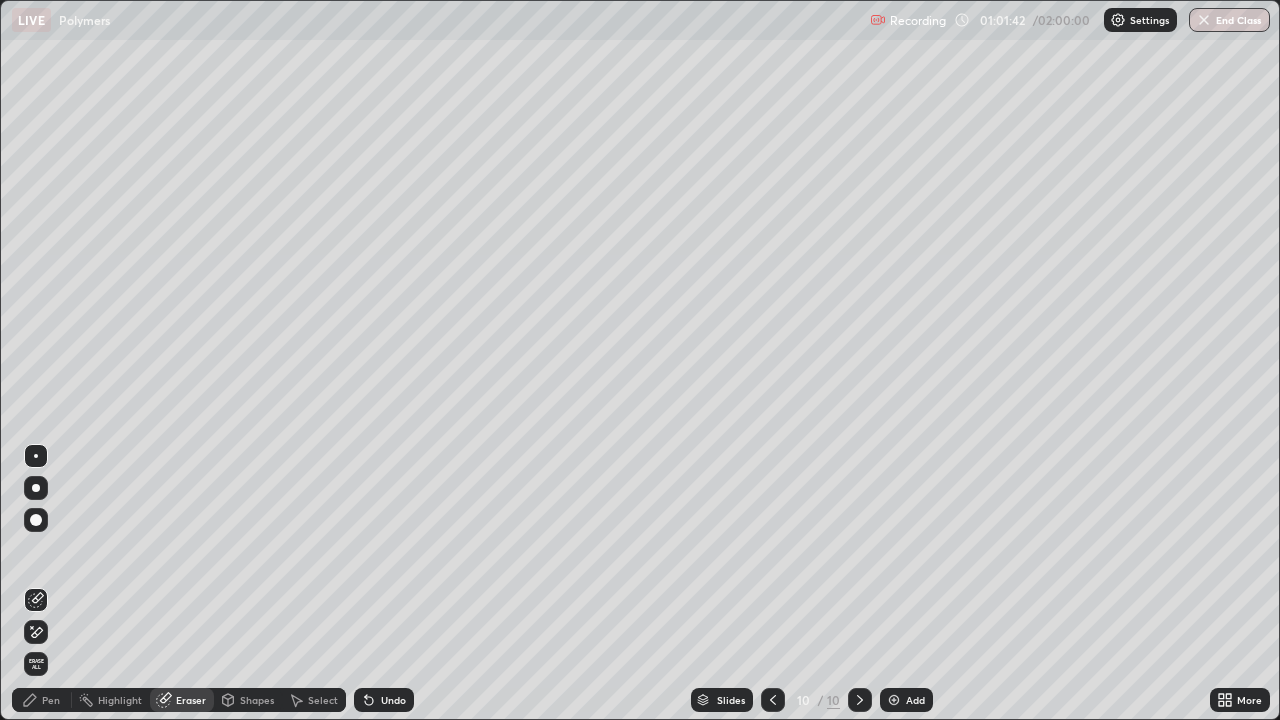 click on "Pen" at bounding box center (51, 700) 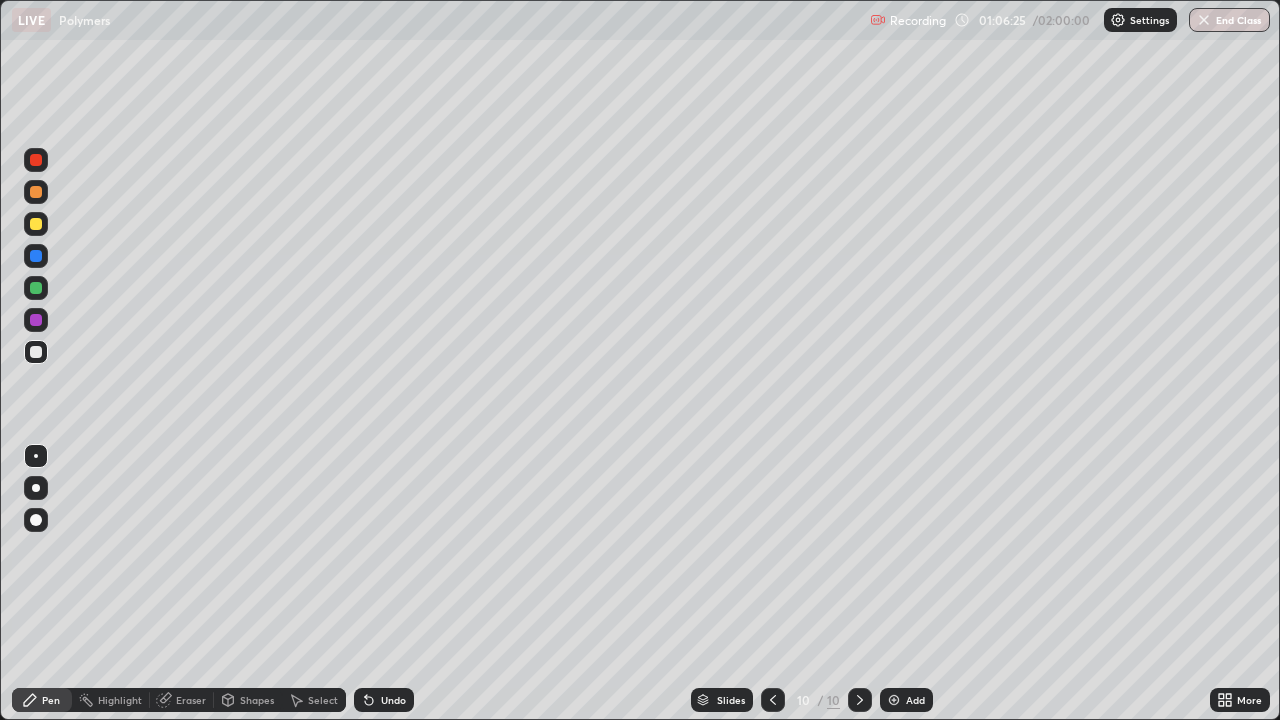 click on "Add" at bounding box center [906, 700] 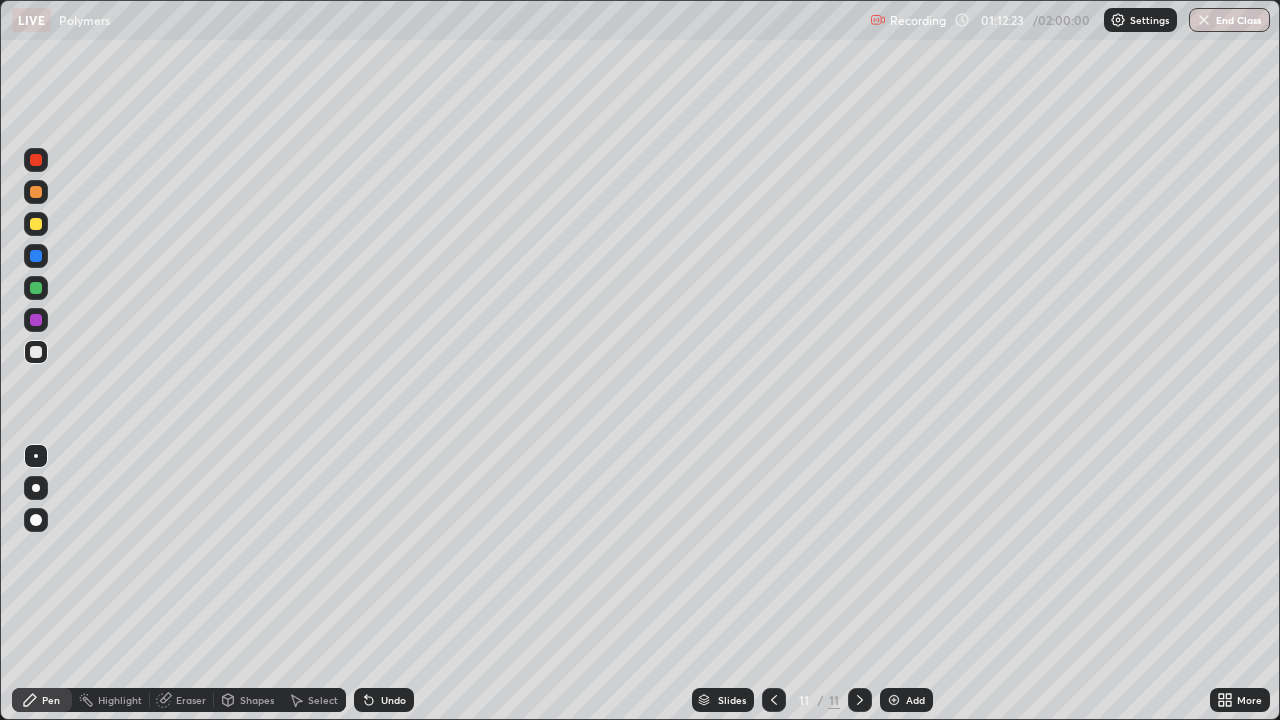 click on "Add" at bounding box center (915, 700) 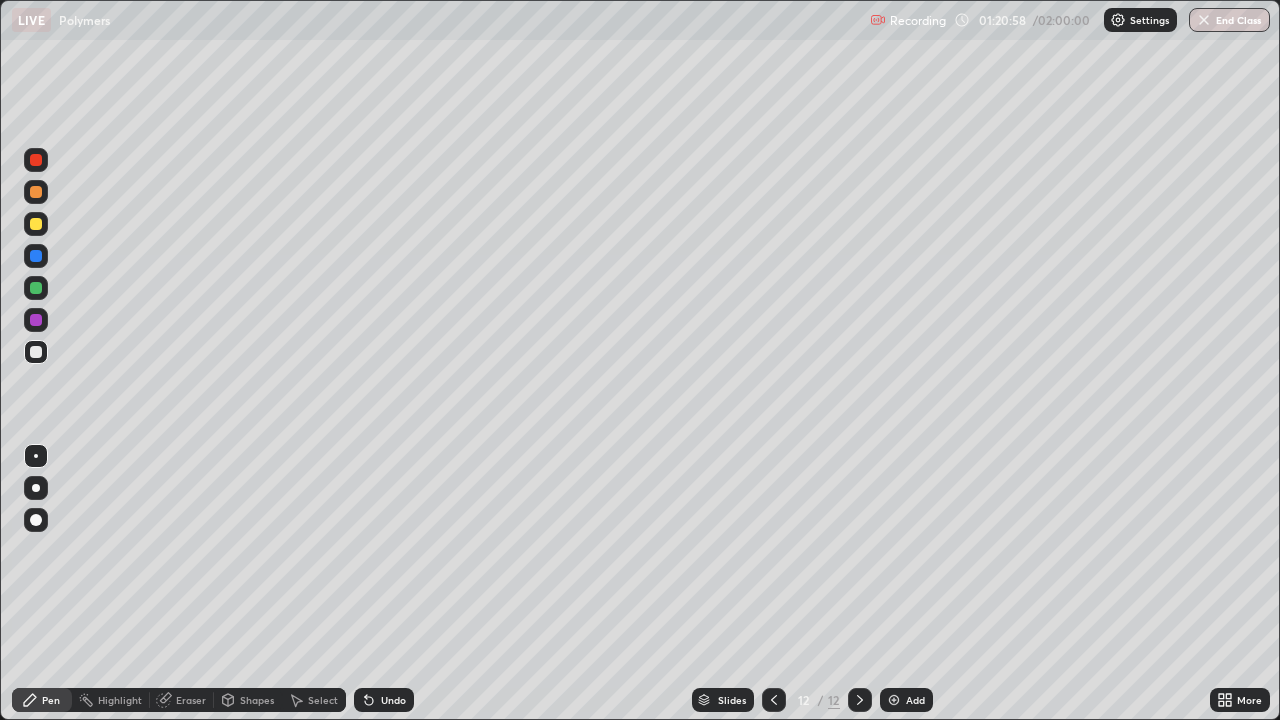 click on "Add" at bounding box center (915, 700) 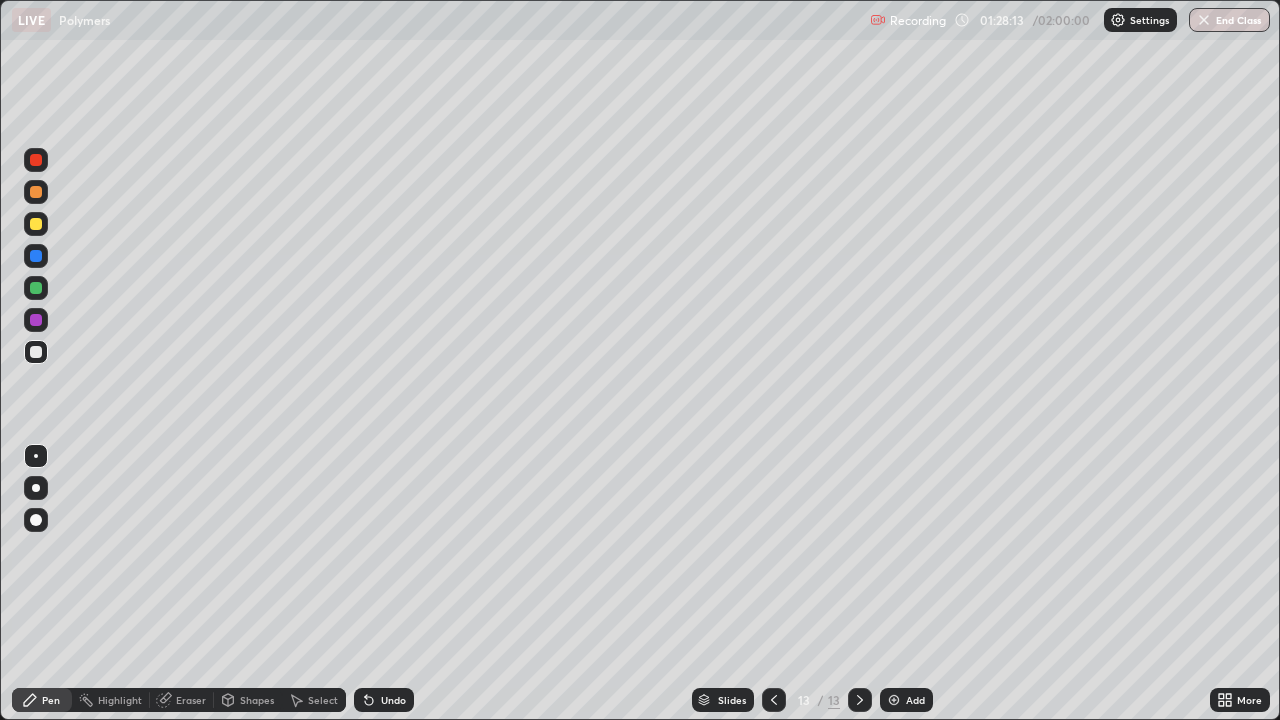 click on "Undo" at bounding box center (393, 700) 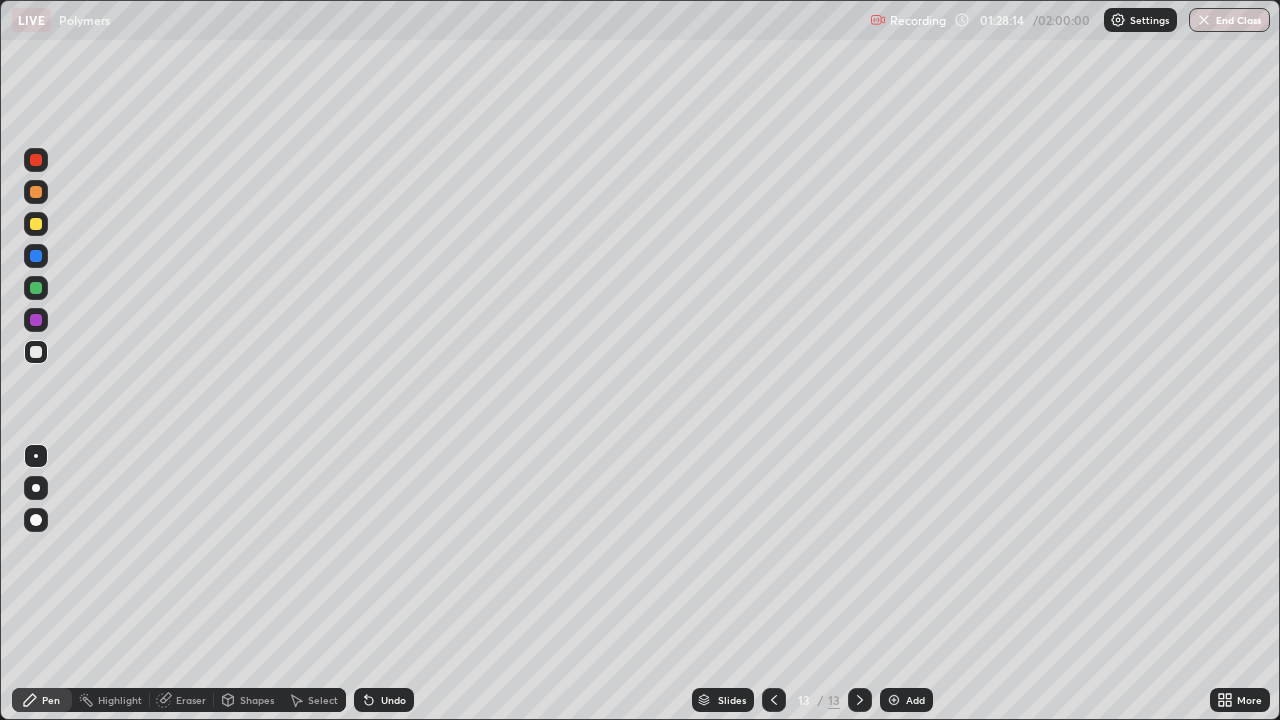 click on "Undo" at bounding box center [393, 700] 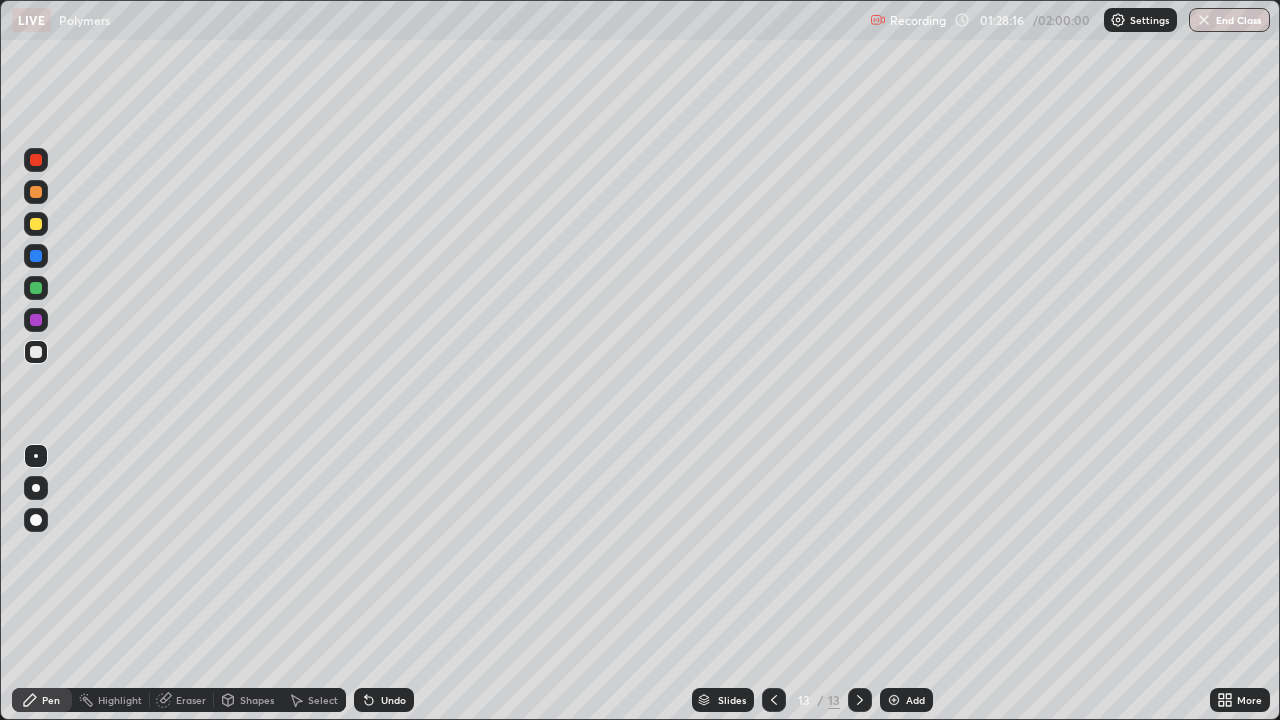 click on "Undo" at bounding box center (393, 700) 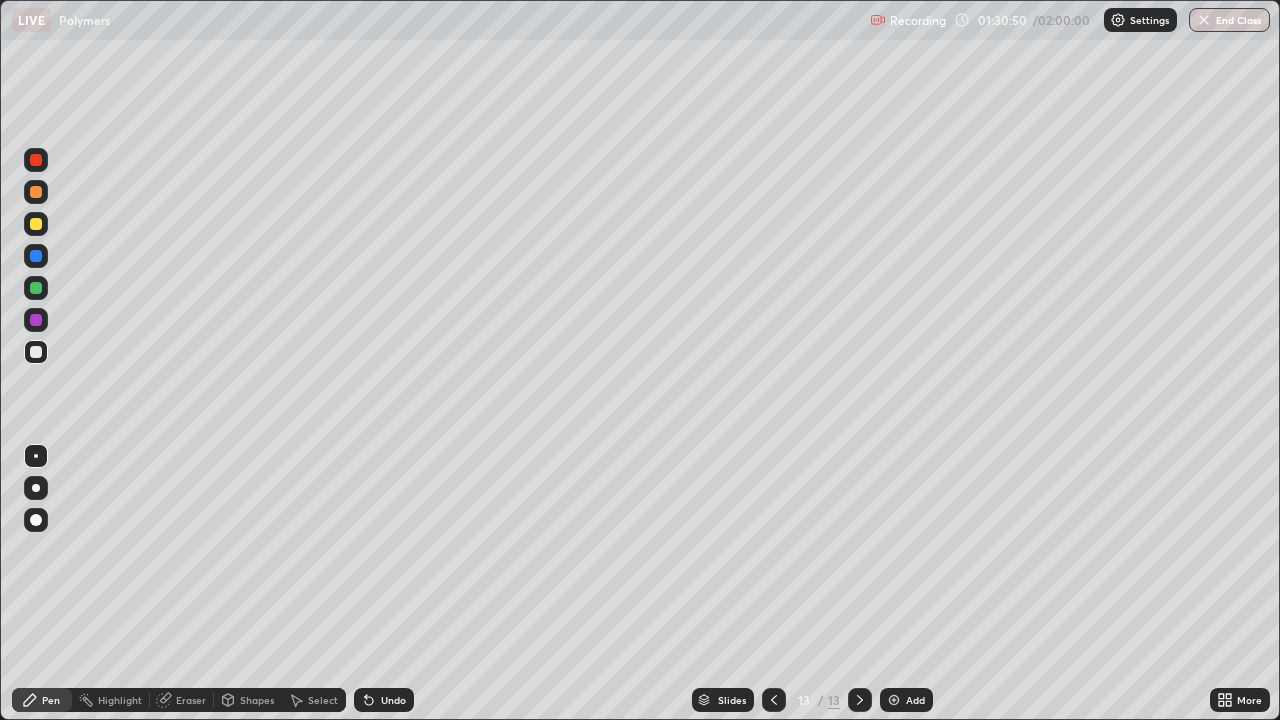 click on "Add" at bounding box center (906, 700) 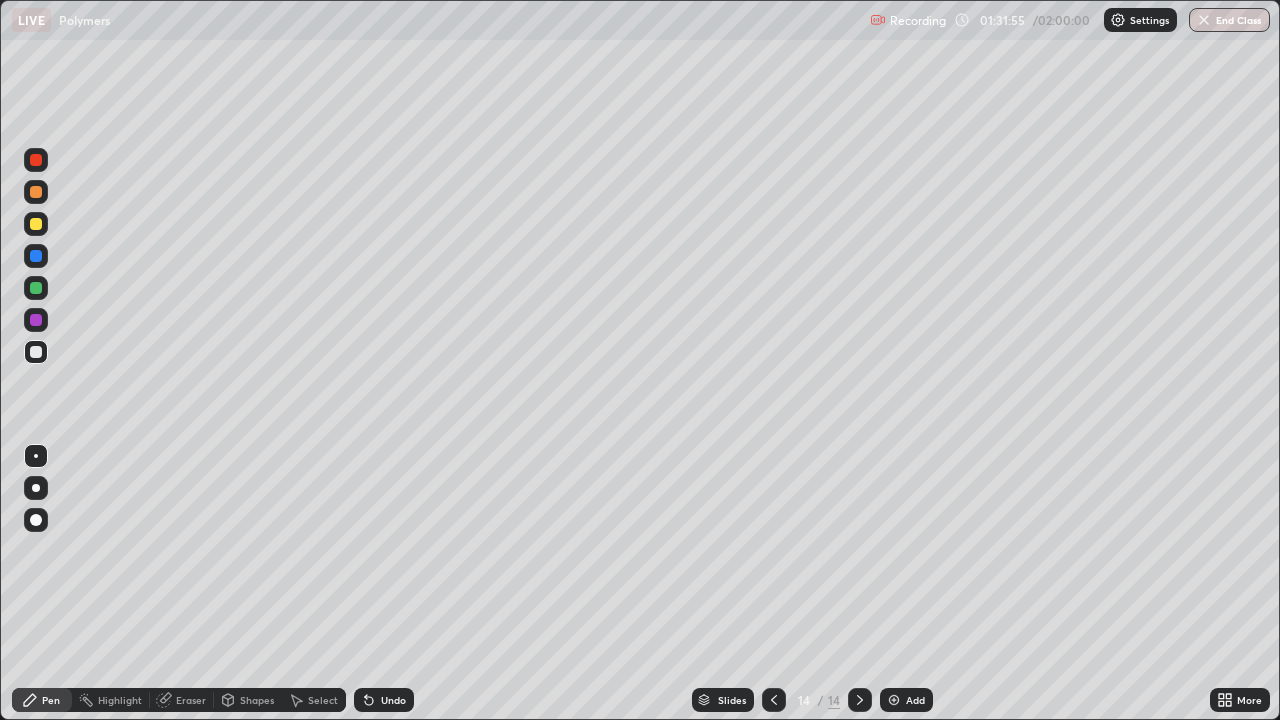 click on "Eraser" at bounding box center [191, 700] 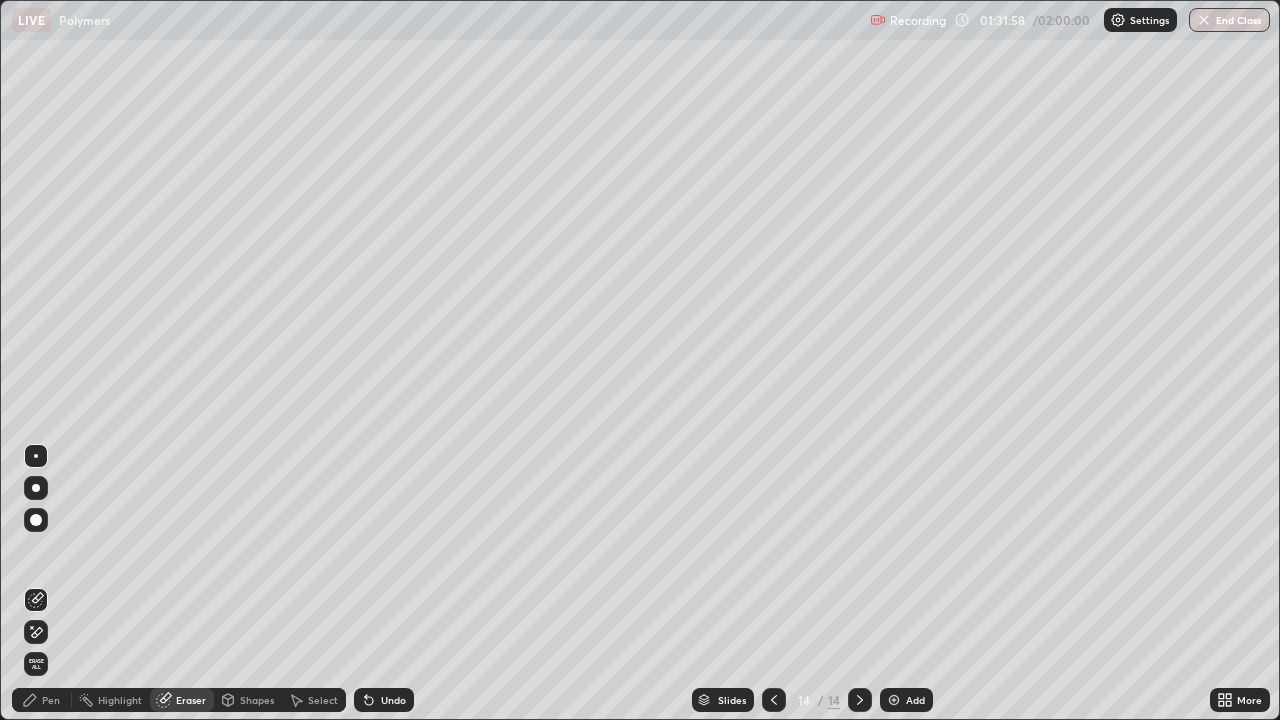 click on "Pen" at bounding box center (42, 700) 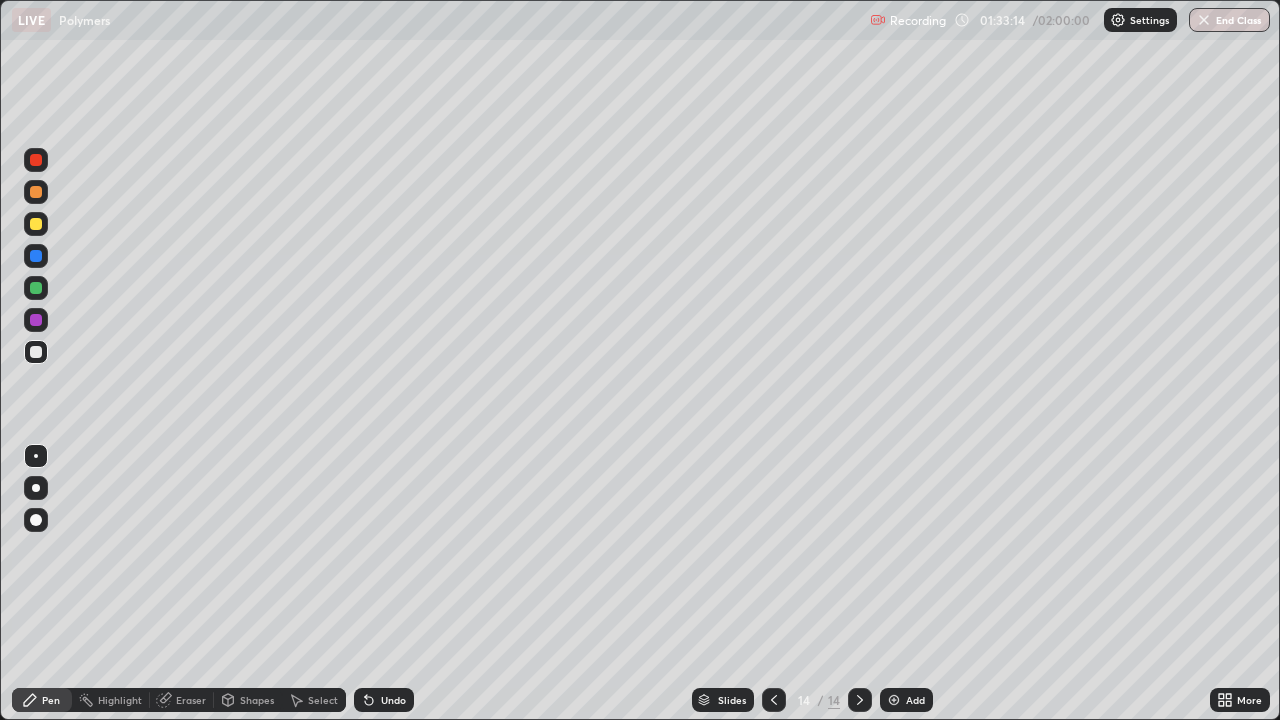 click on "Eraser" at bounding box center [191, 700] 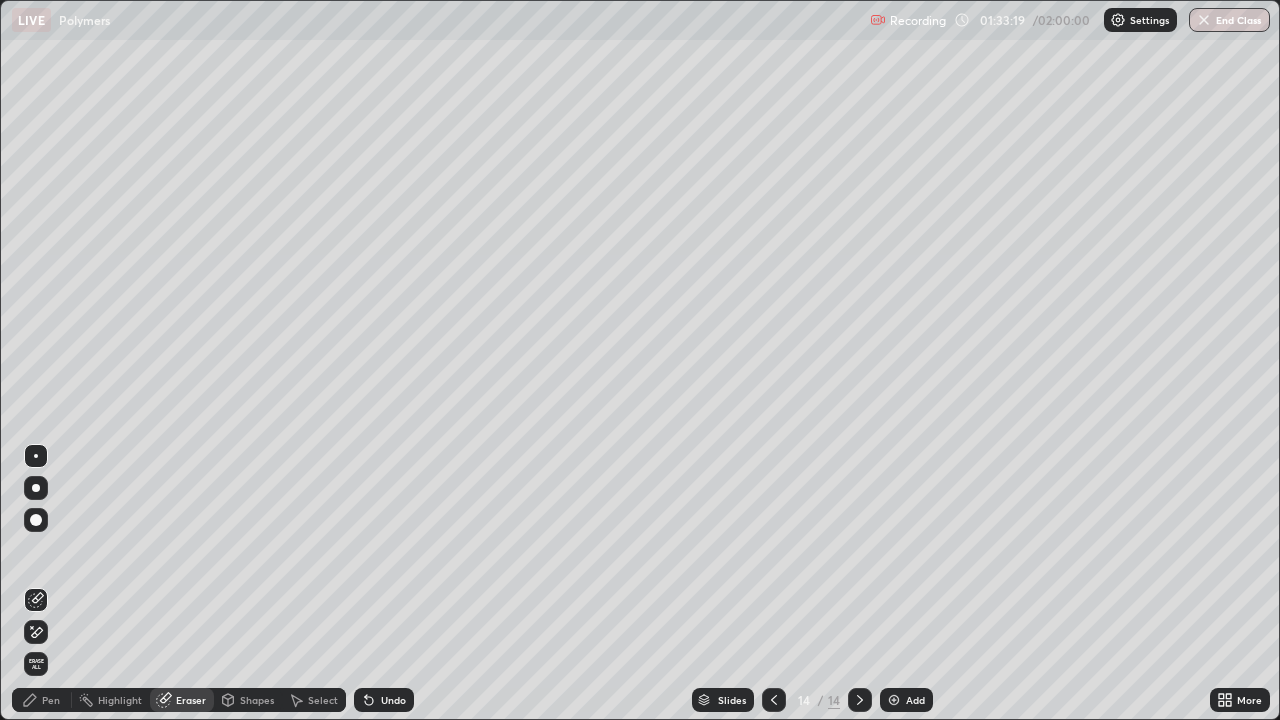 click on "Pen" at bounding box center [51, 700] 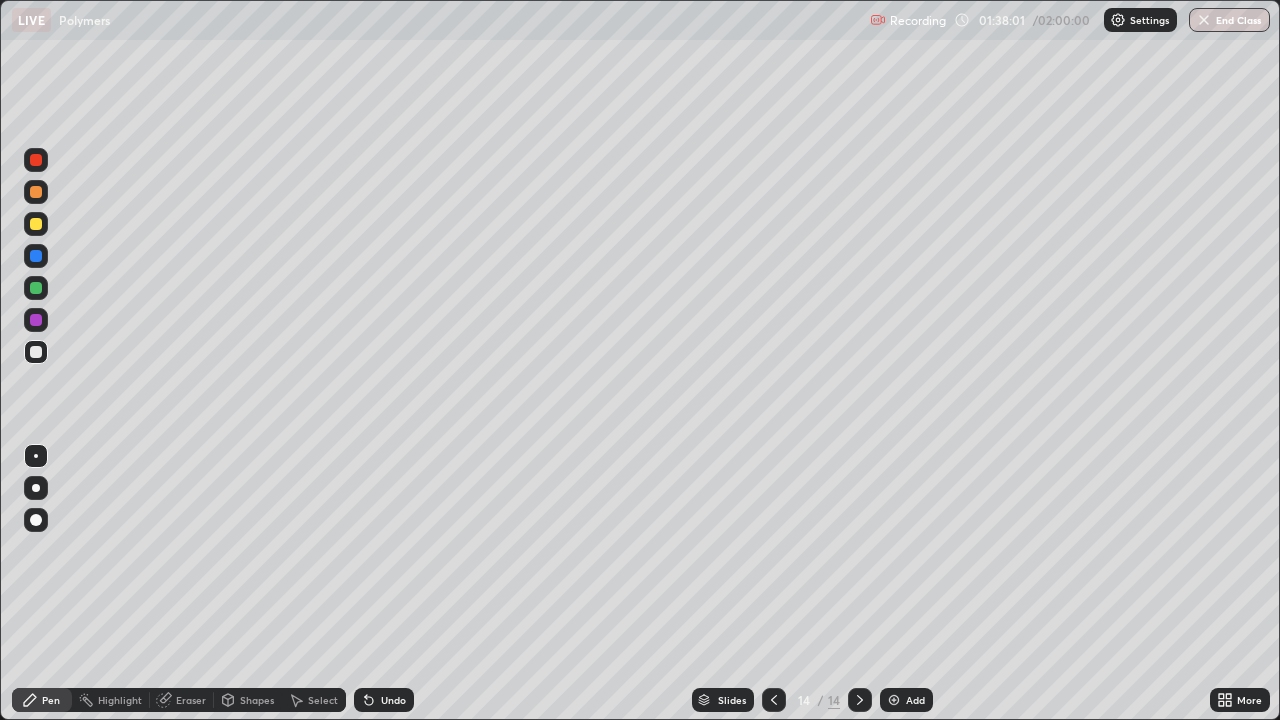 click at bounding box center (894, 700) 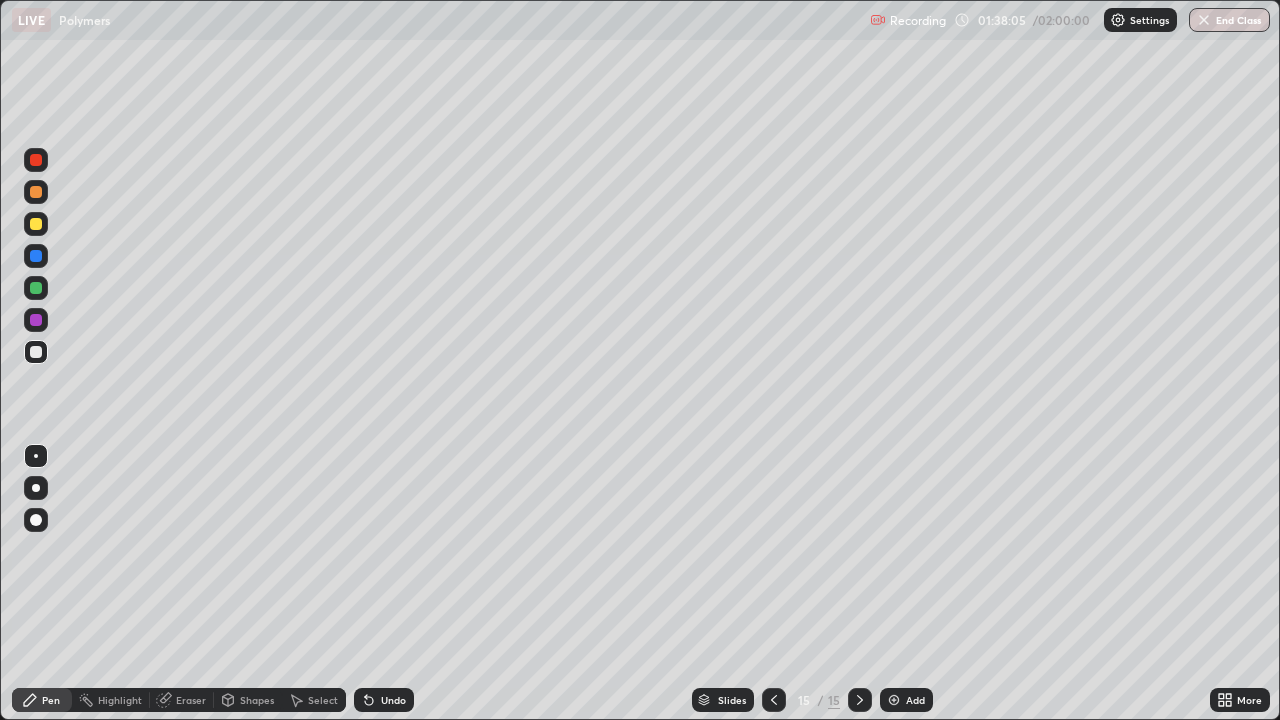 click 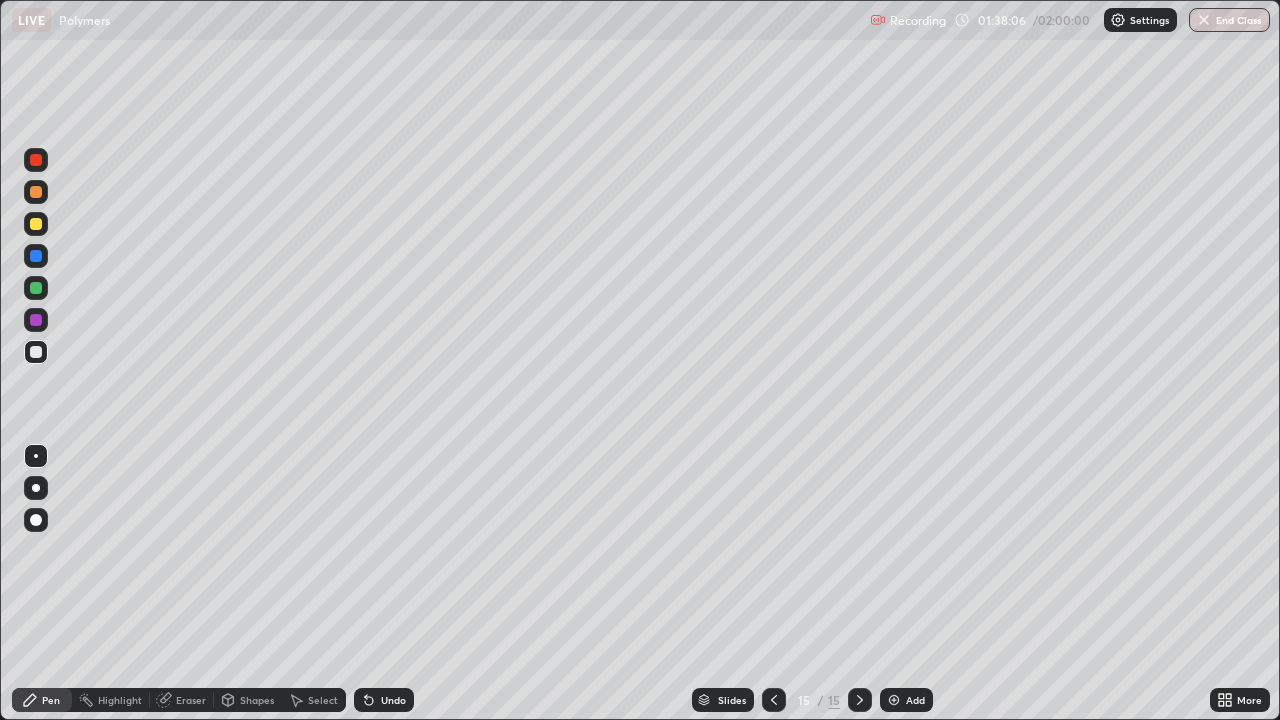 click on "Undo" at bounding box center [384, 700] 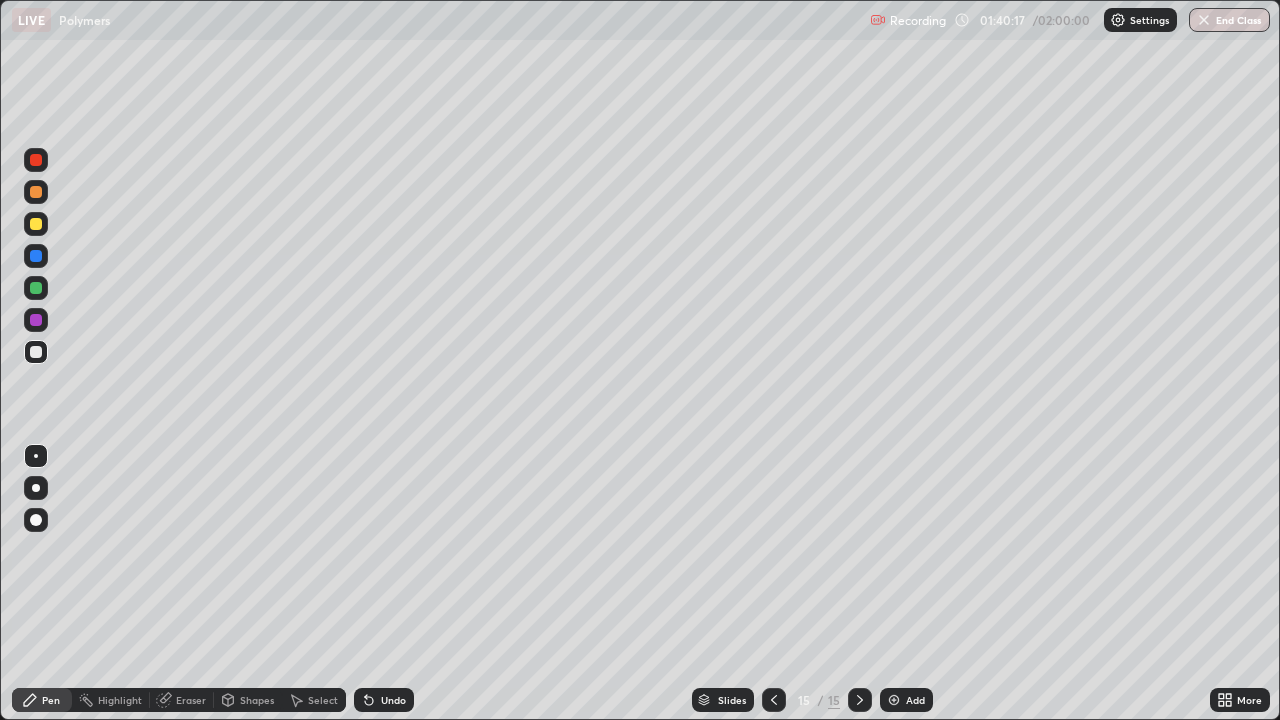 click on "Undo" at bounding box center [393, 700] 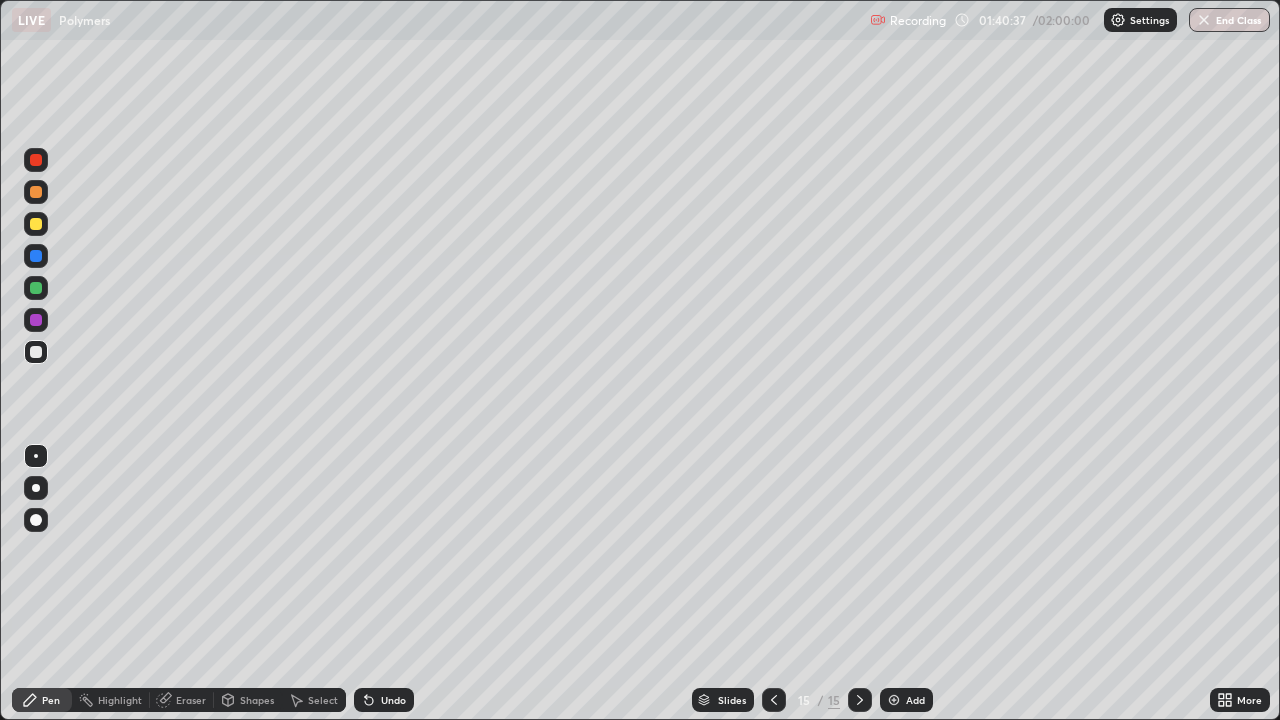 click on "Undo" at bounding box center (393, 700) 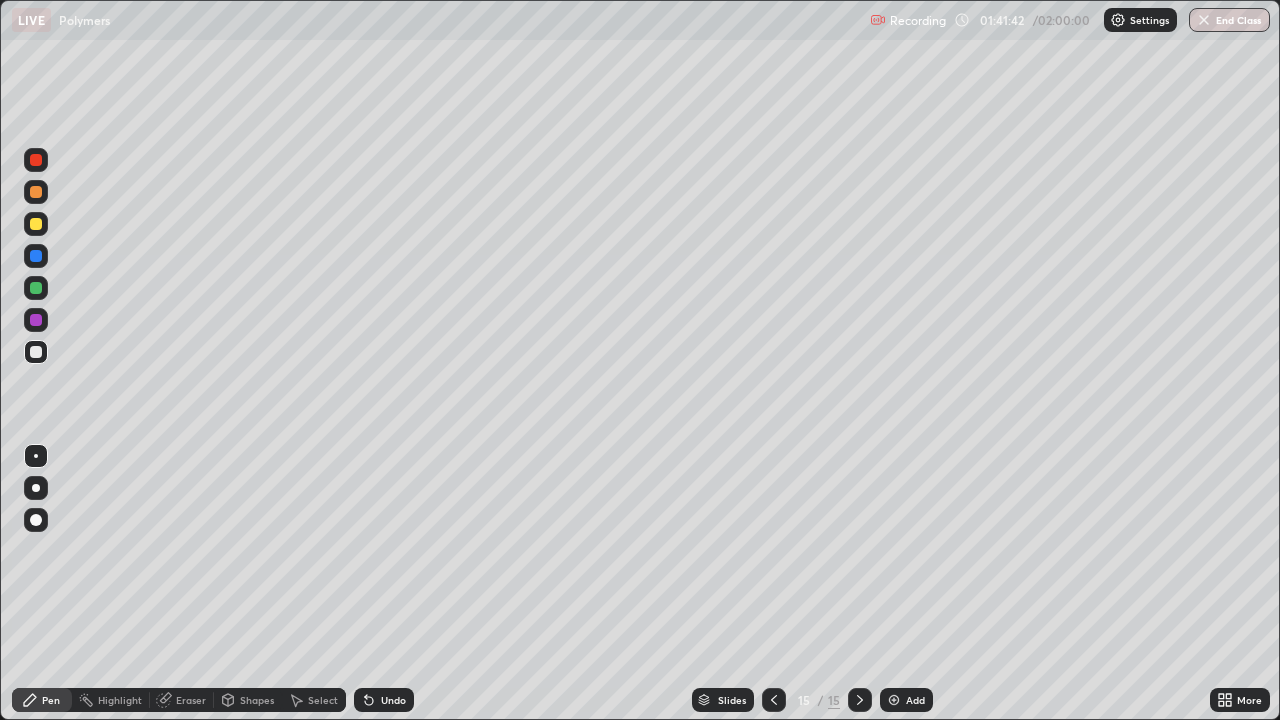 click on "Eraser" at bounding box center (191, 700) 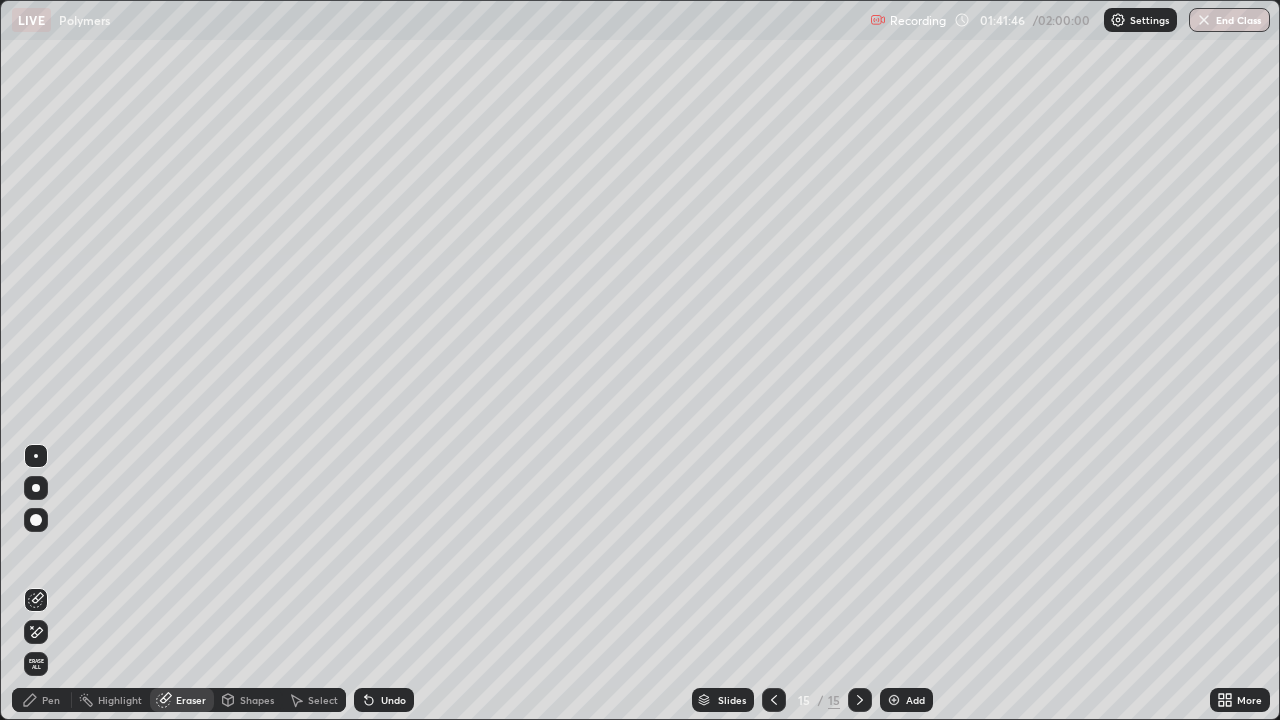 click on "Pen" at bounding box center (51, 700) 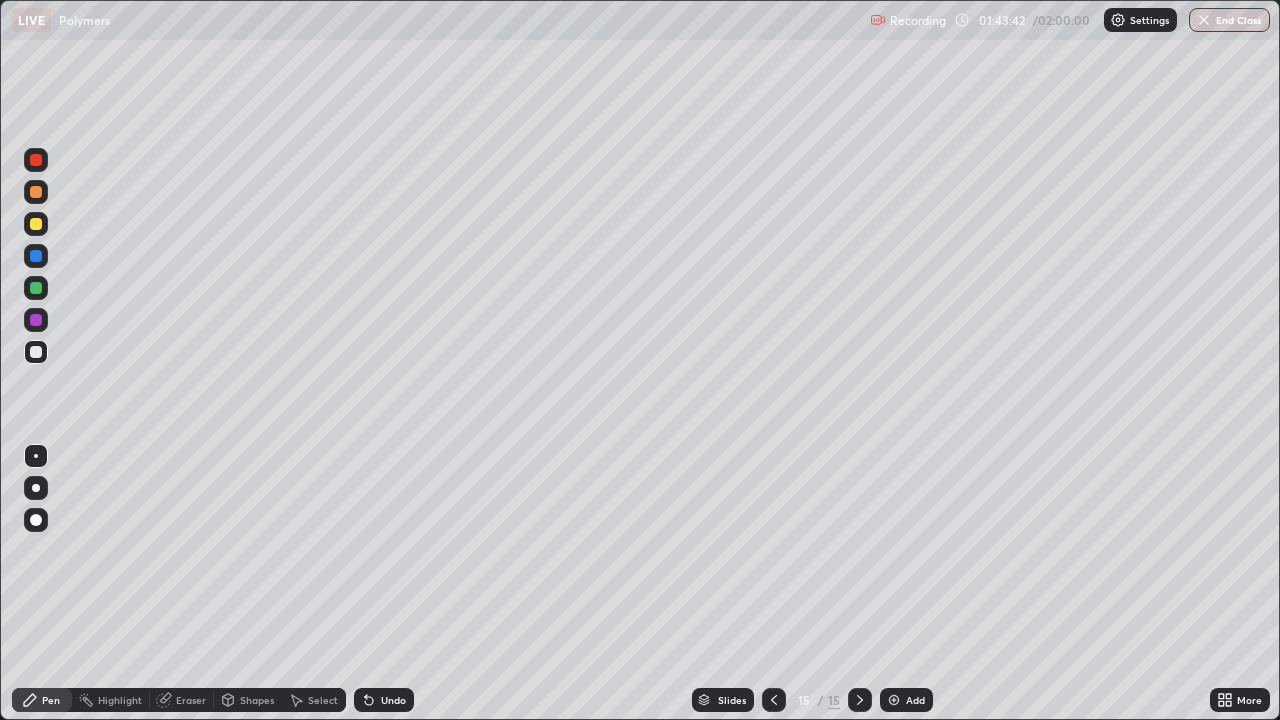 click at bounding box center [894, 700] 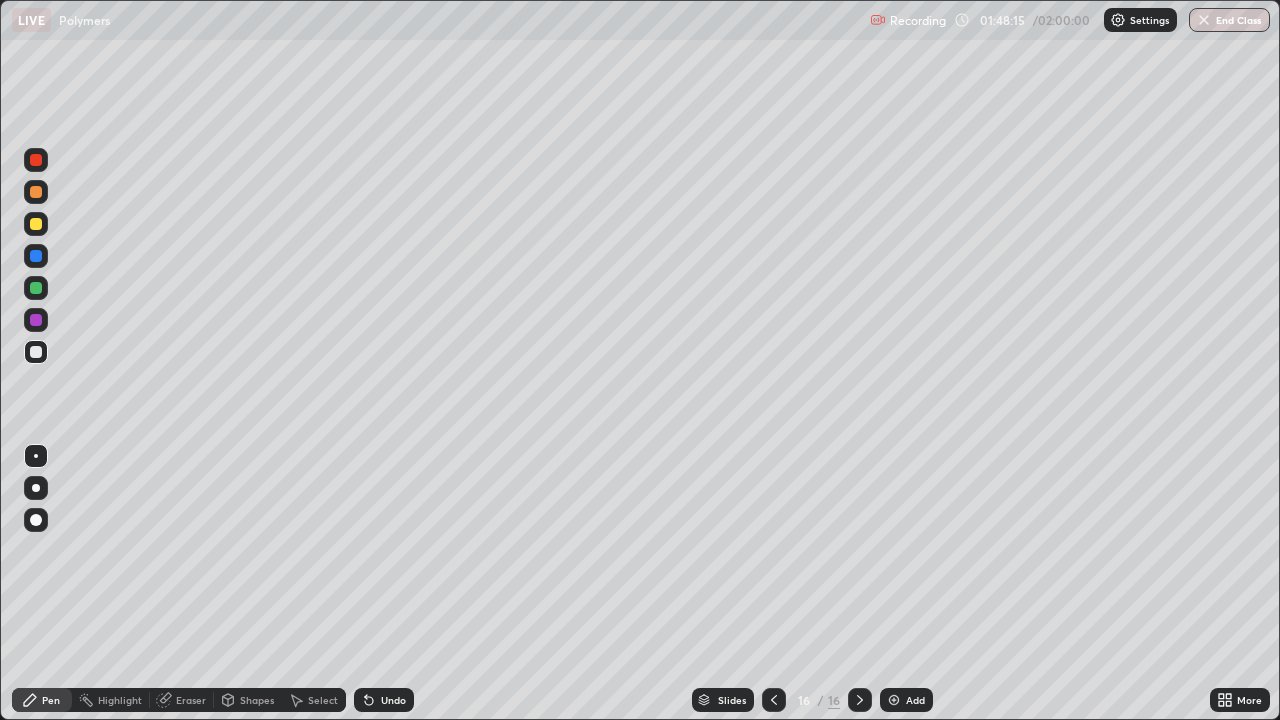 click on "Add" at bounding box center (915, 700) 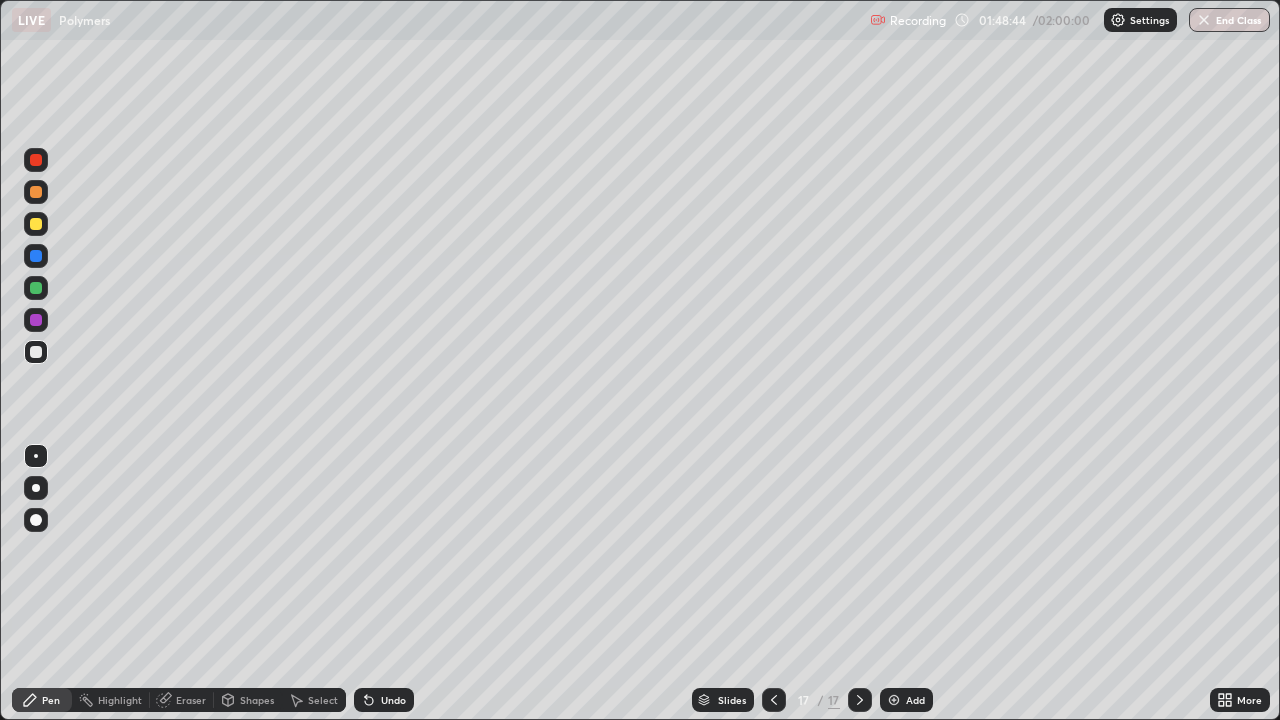click on "Undo" at bounding box center (384, 700) 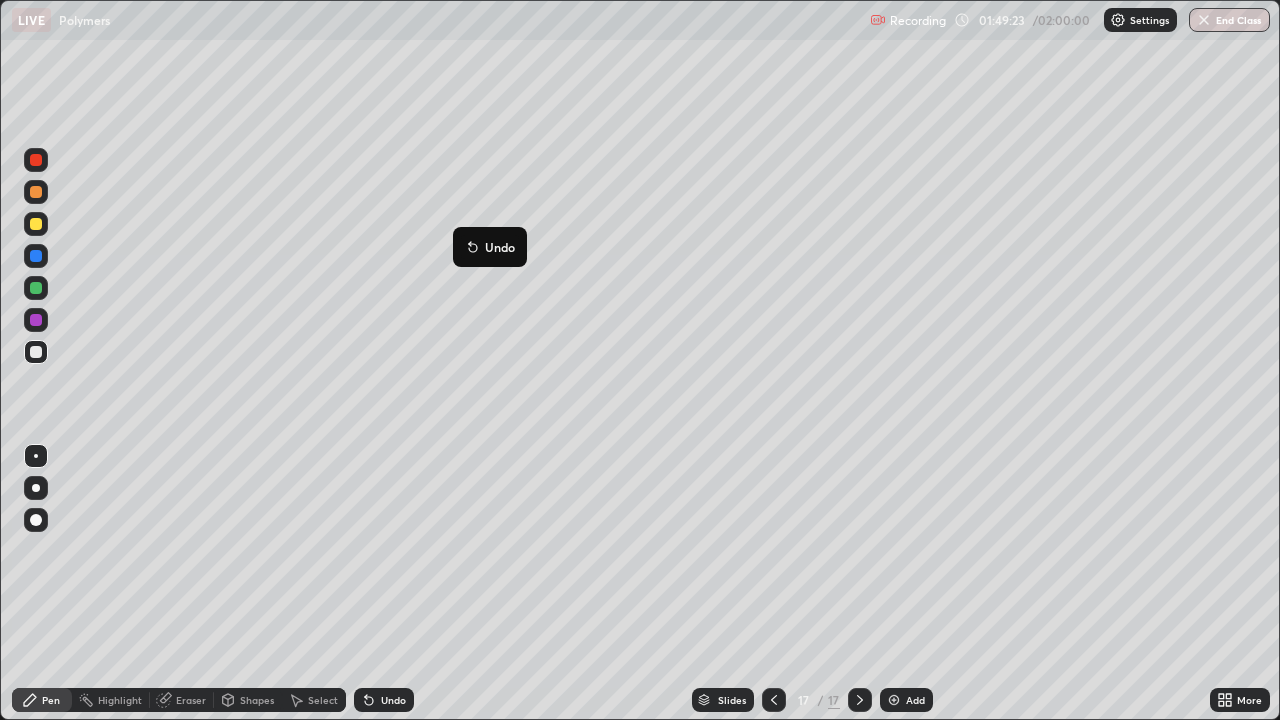 click 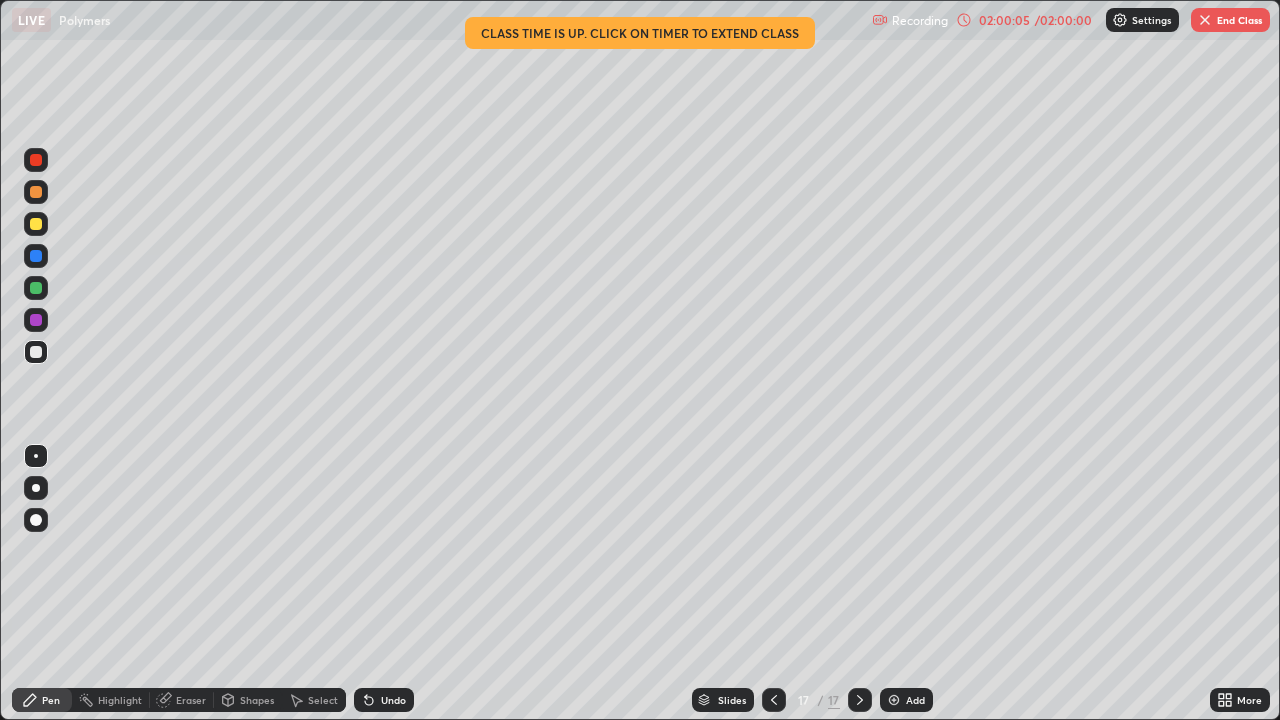 click on "End Class" at bounding box center [1230, 20] 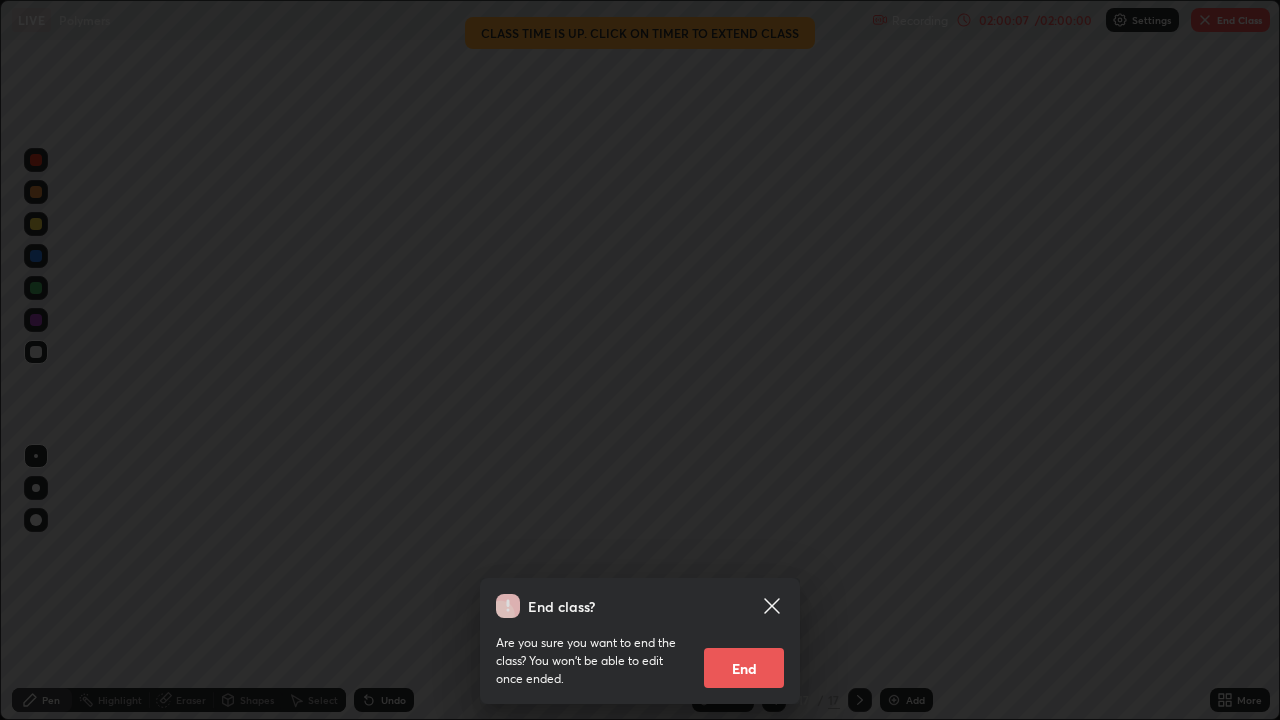 click on "End" at bounding box center [744, 668] 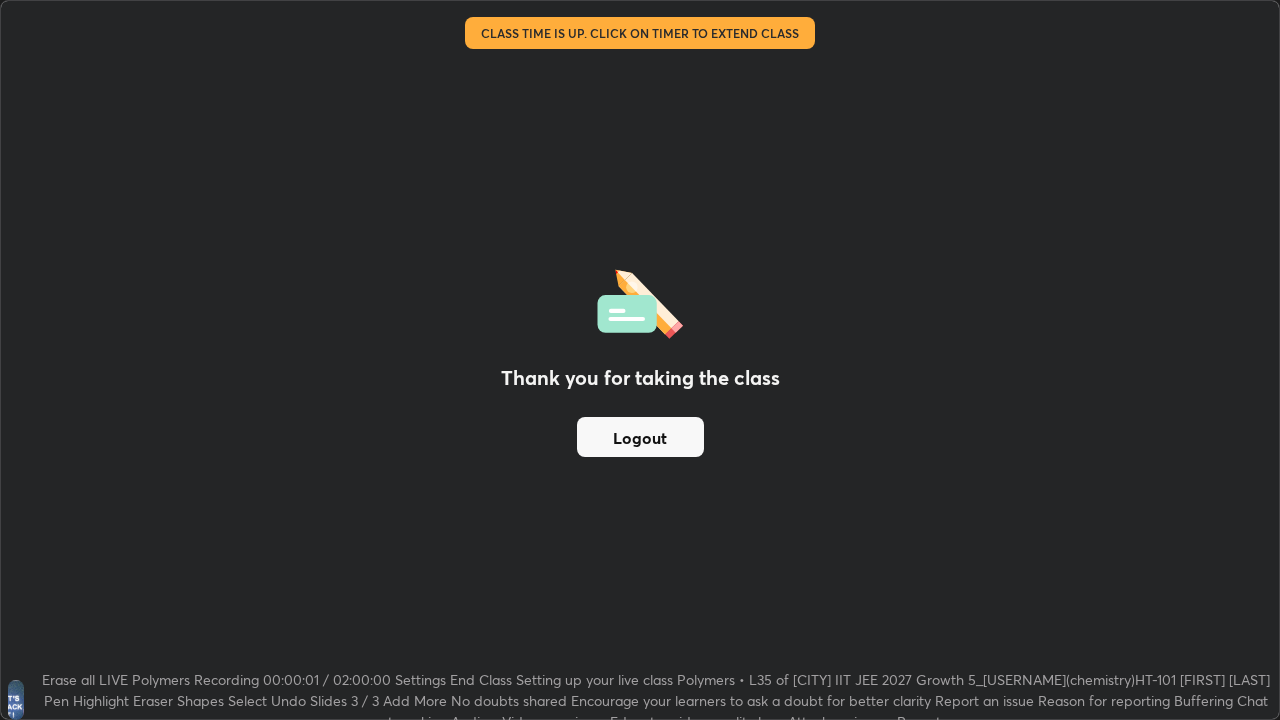 click on "Logout" at bounding box center [640, 437] 